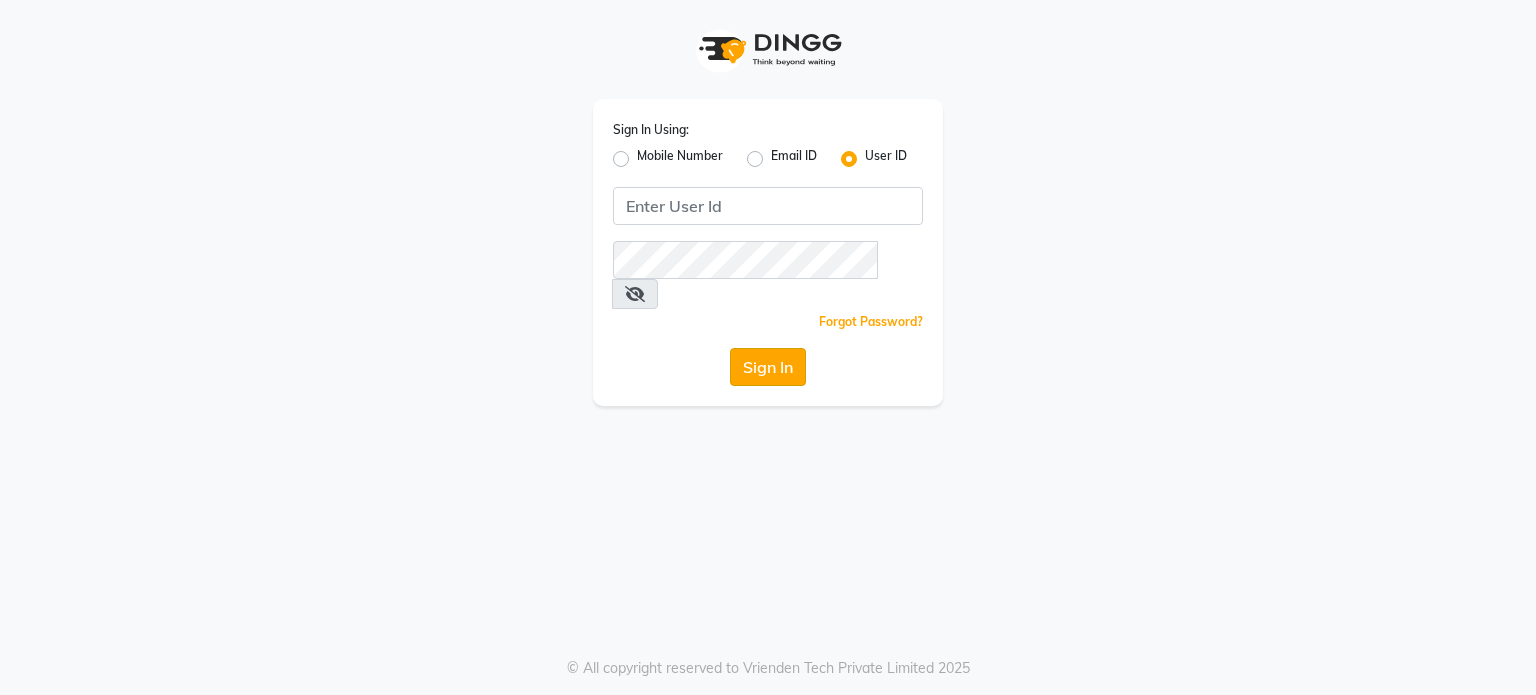 scroll, scrollTop: 0, scrollLeft: 0, axis: both 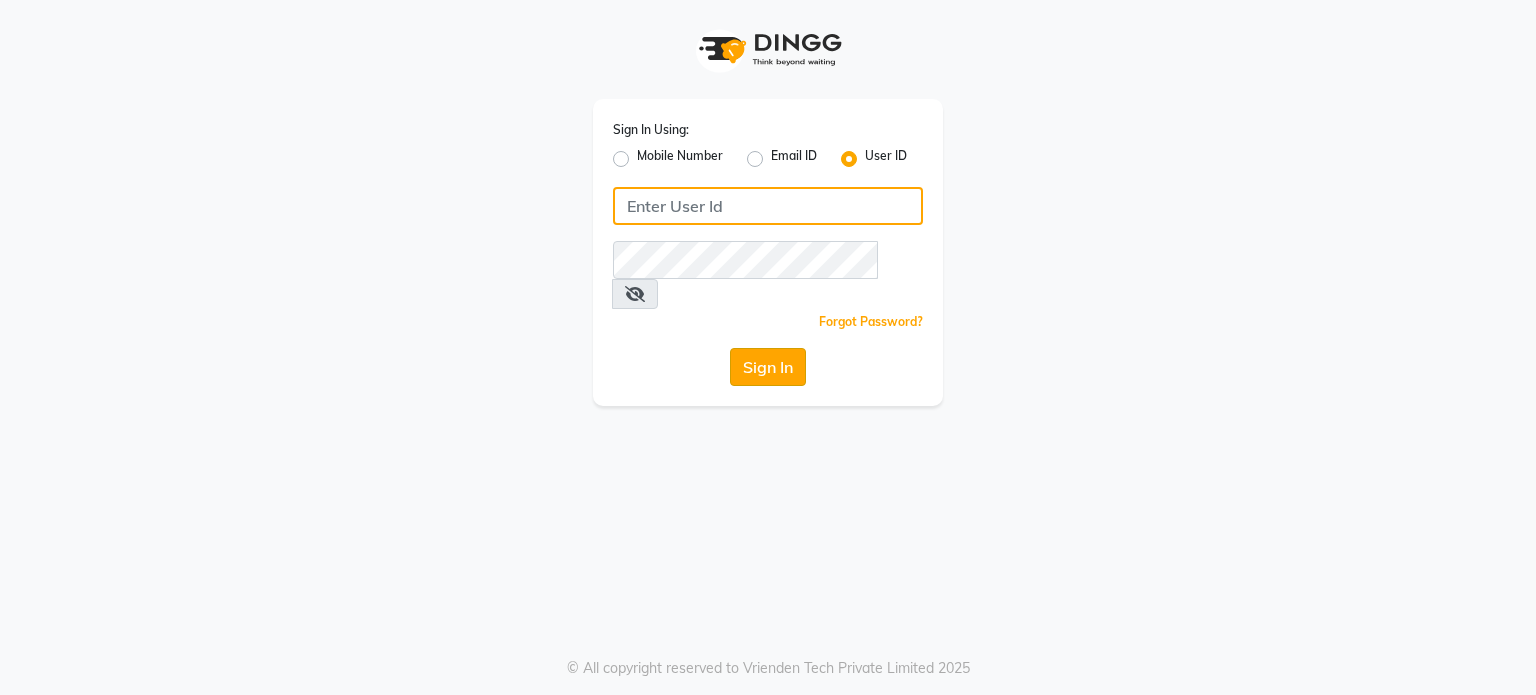 type on "amtoam" 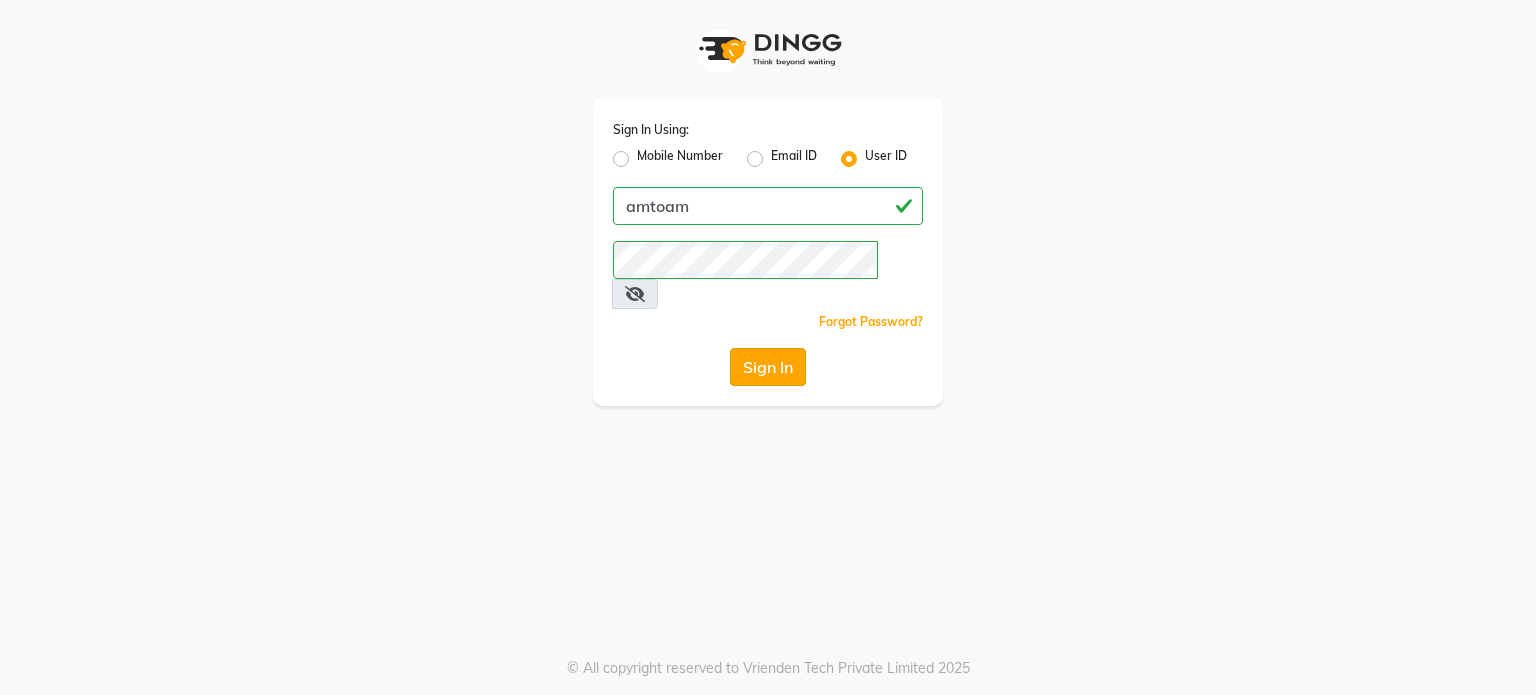 click on "Sign In" 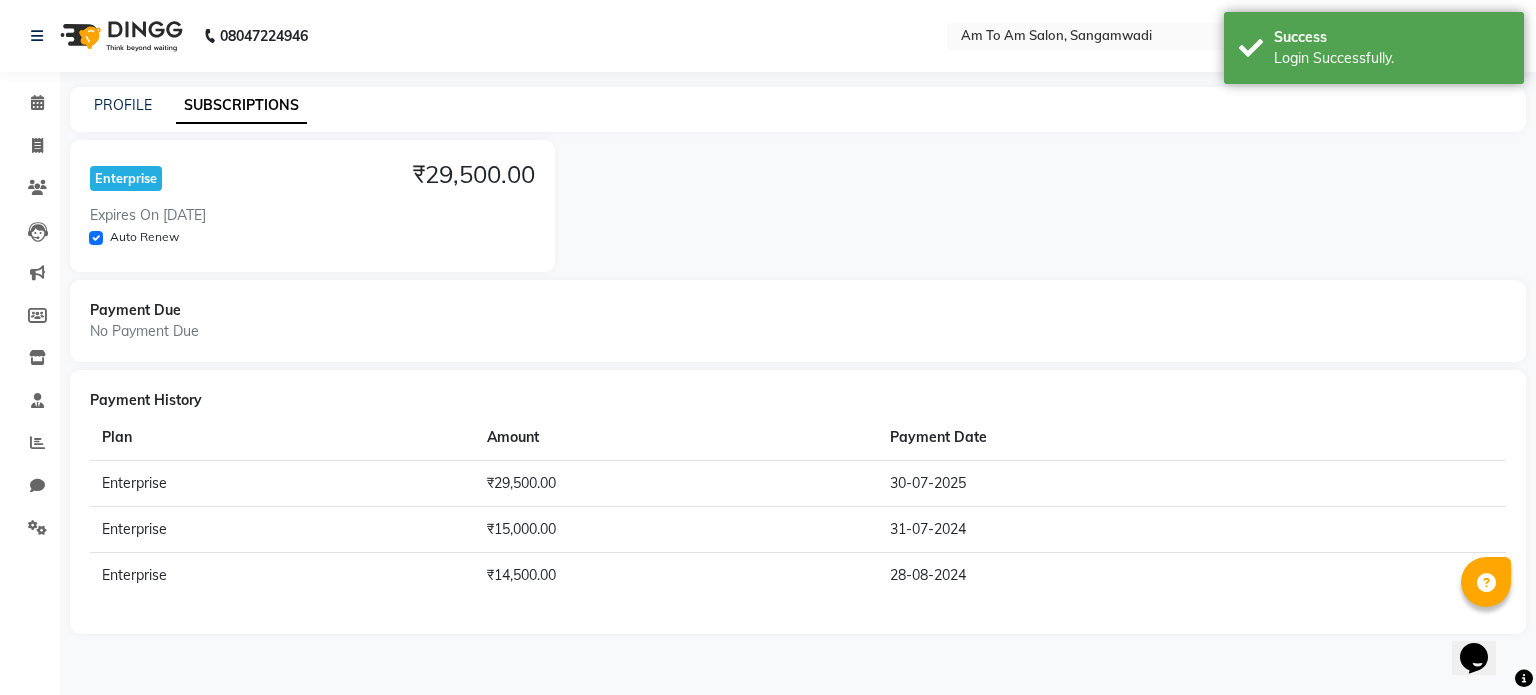 scroll, scrollTop: 0, scrollLeft: 0, axis: both 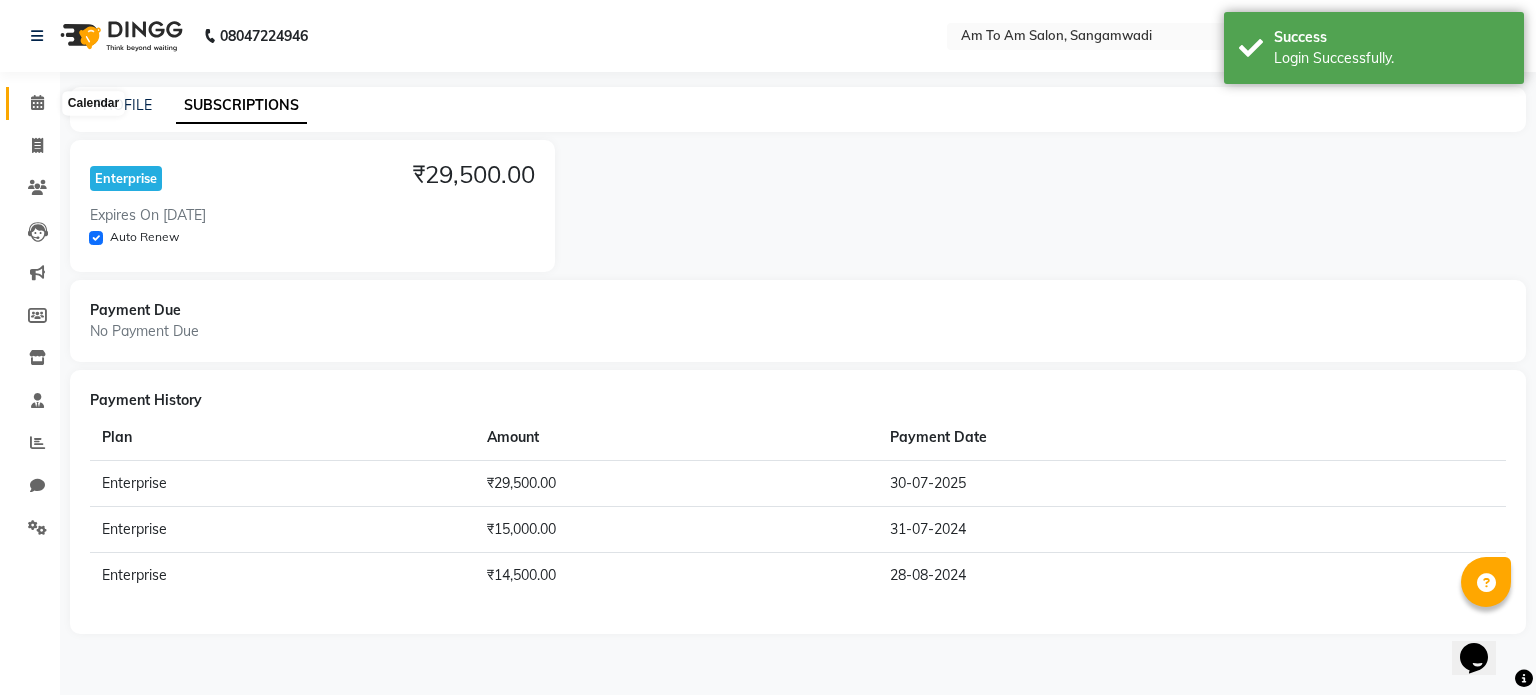 click 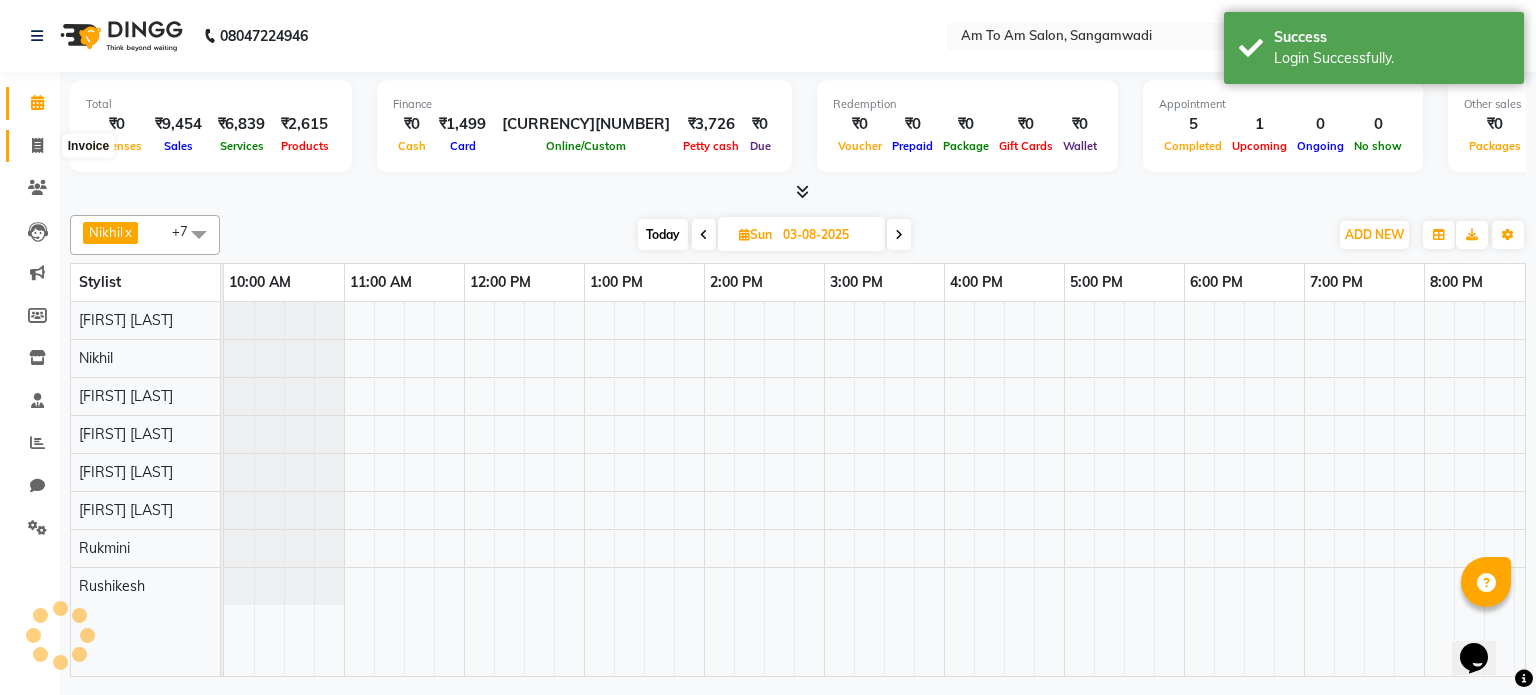 scroll, scrollTop: 0, scrollLeft: 0, axis: both 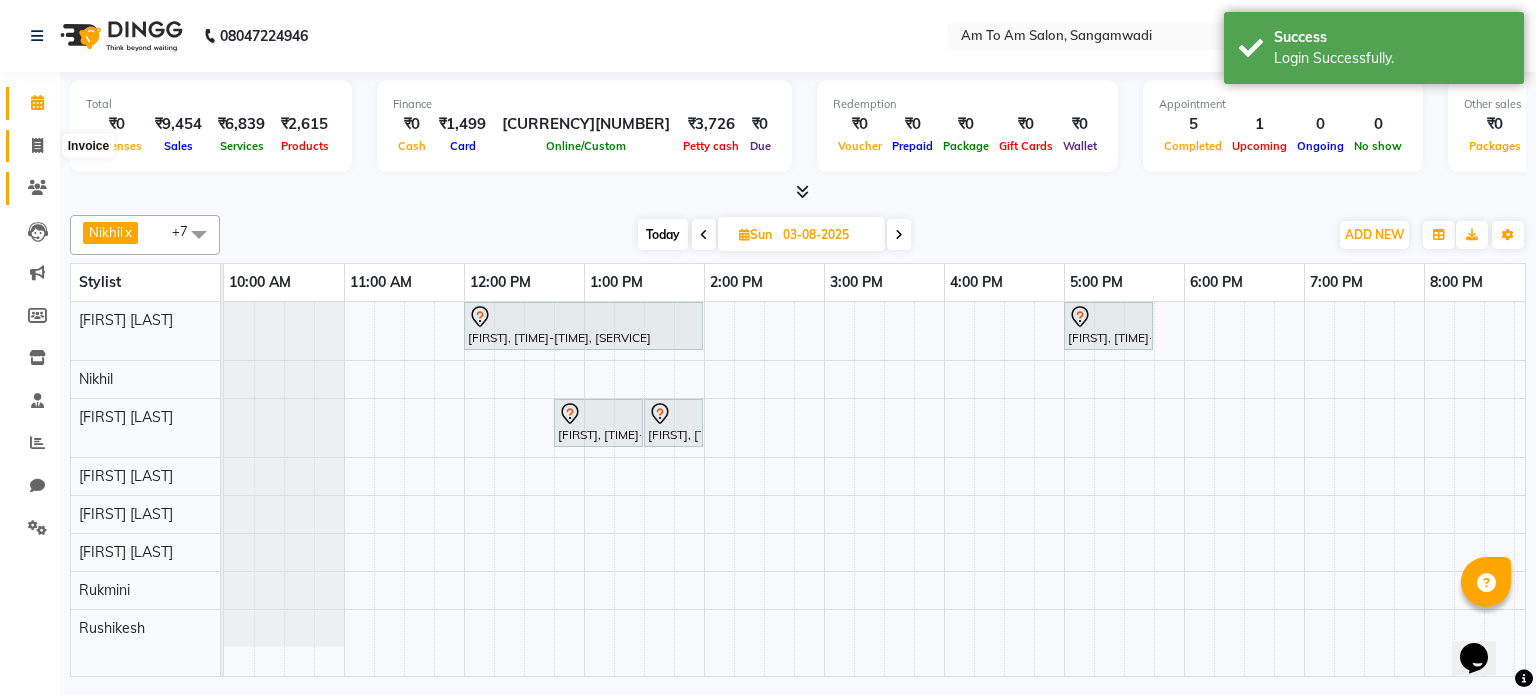 click 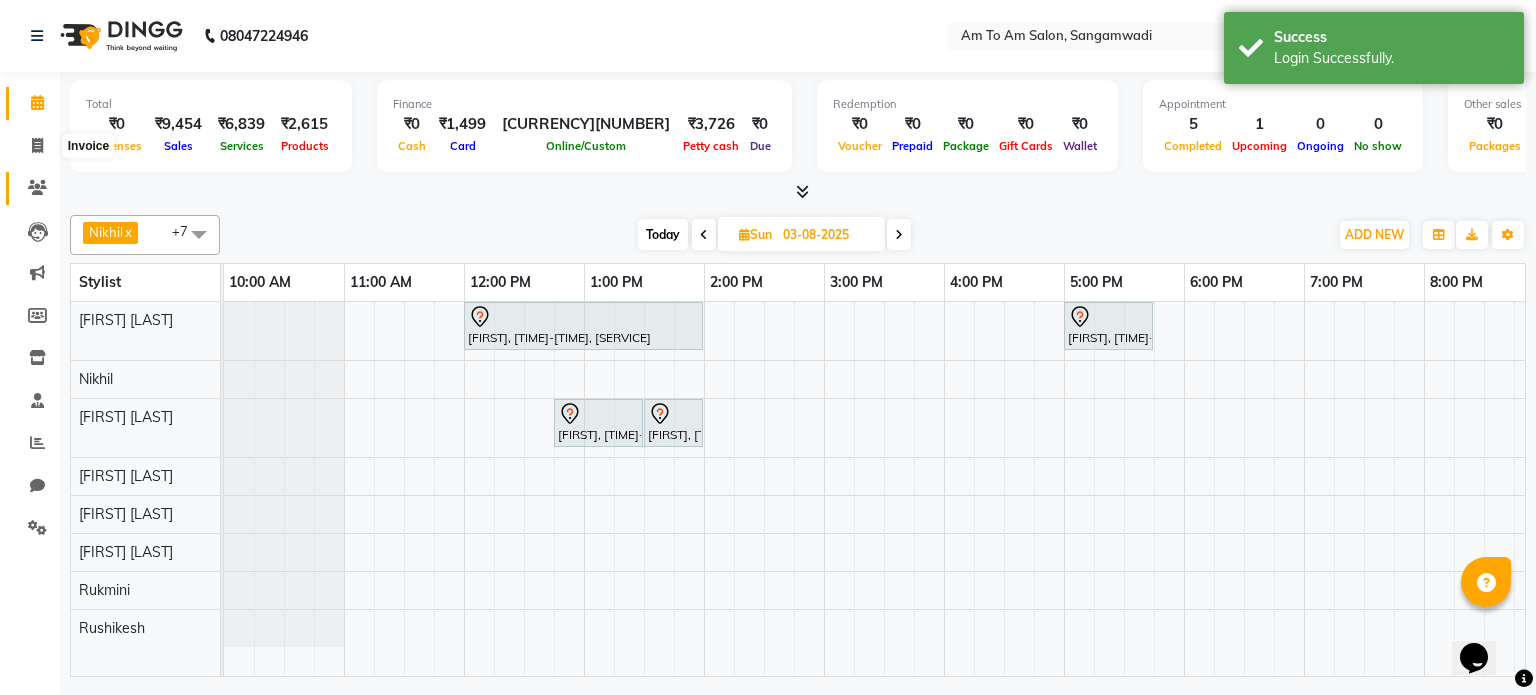 select on "service" 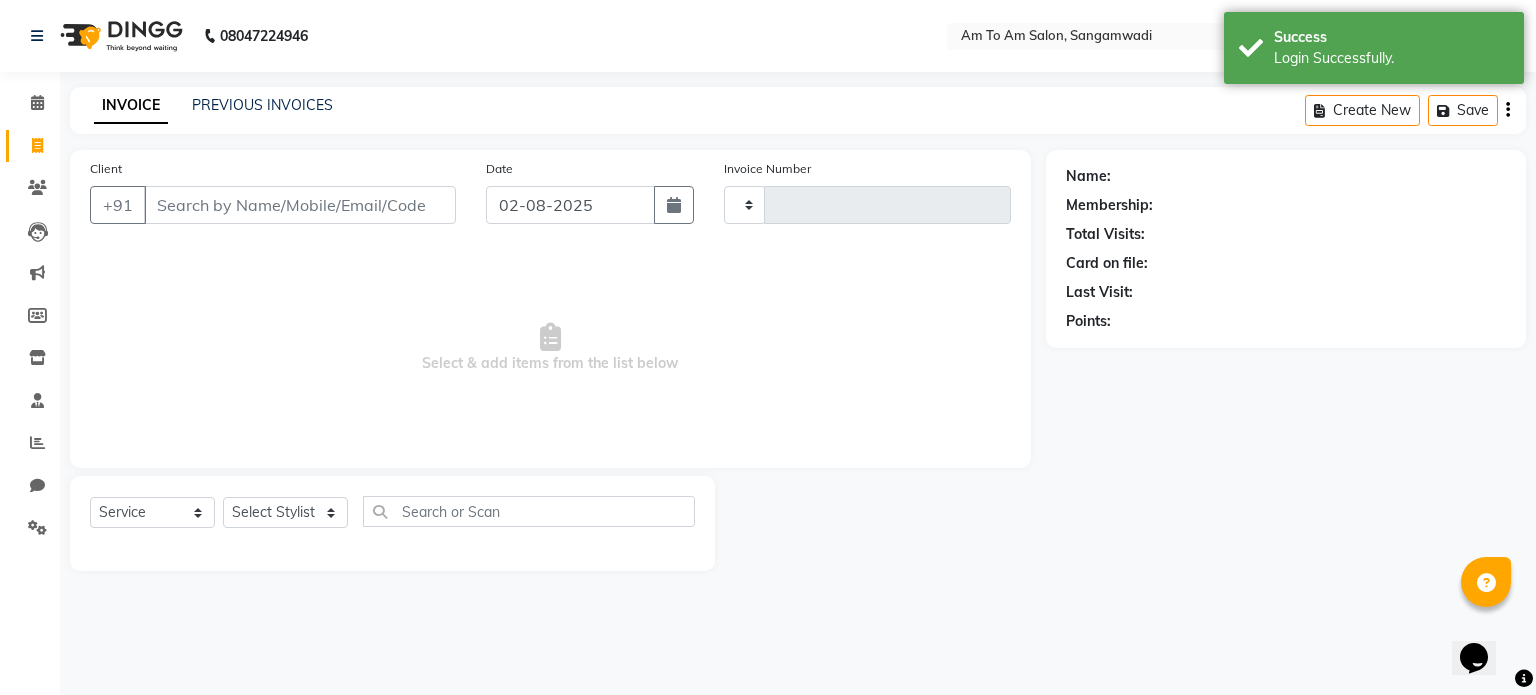 type on "0723" 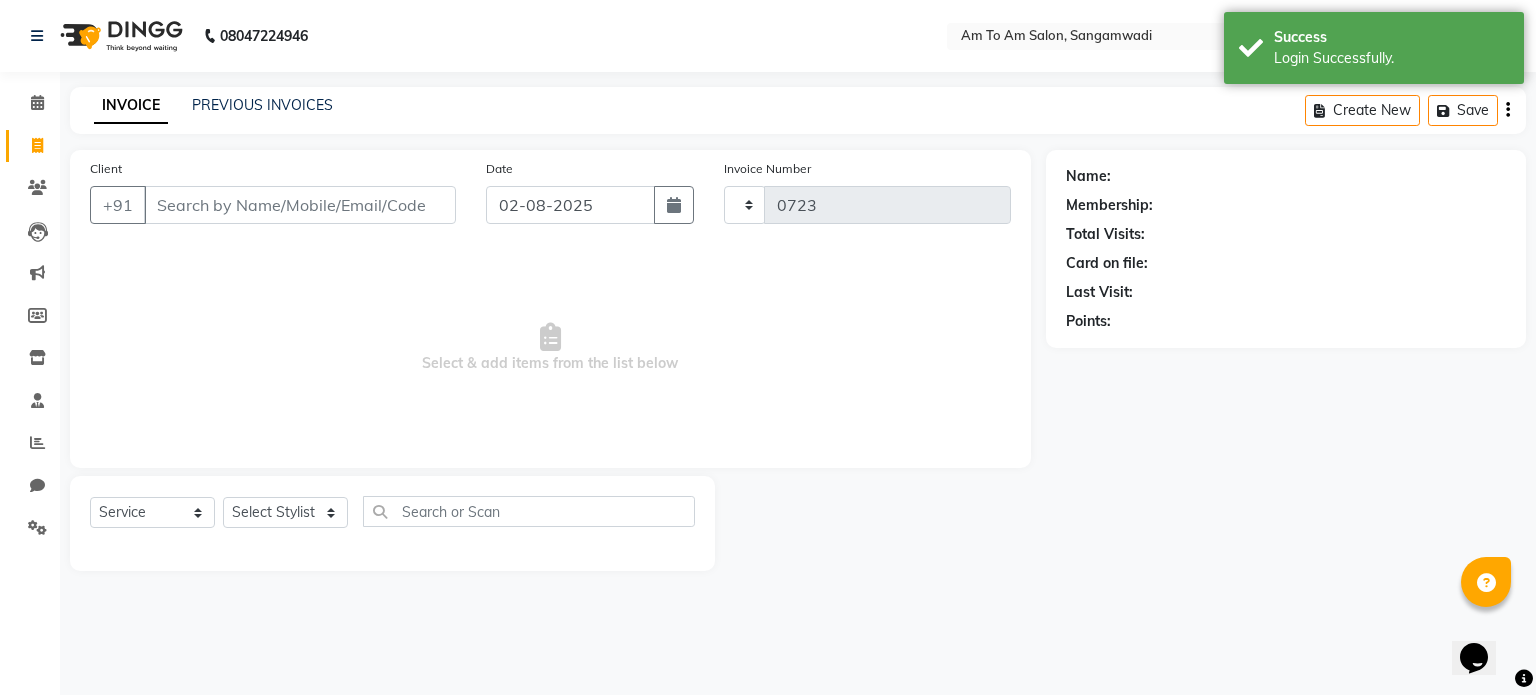 select on "6661" 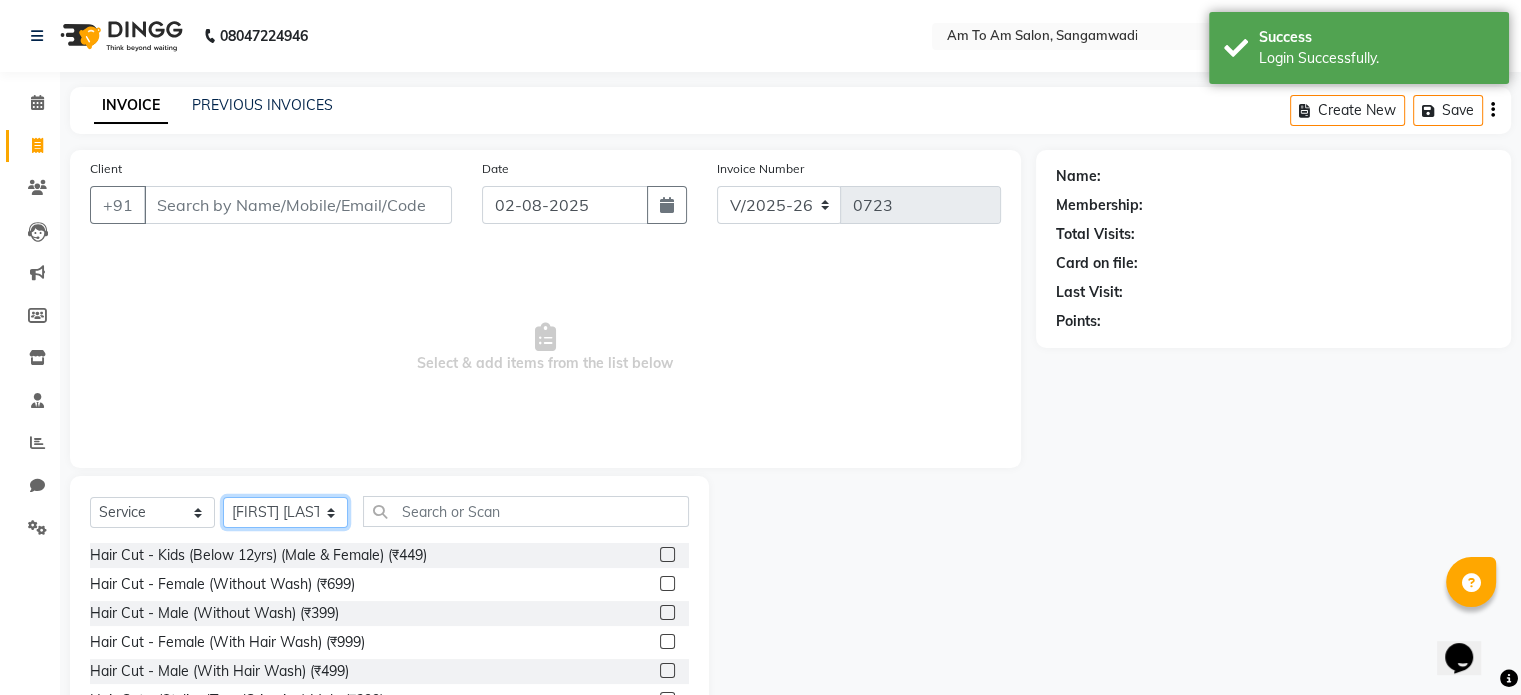 click on "Select Stylist Akash Parmar  Ashwini I John Lokhande Mahi Shaikh Nikhil  Poonam Mam Ravina Soni  Rohit Rukmini  Rushikesh Sakshi Shelar  Sonali Taufik Shaikh" 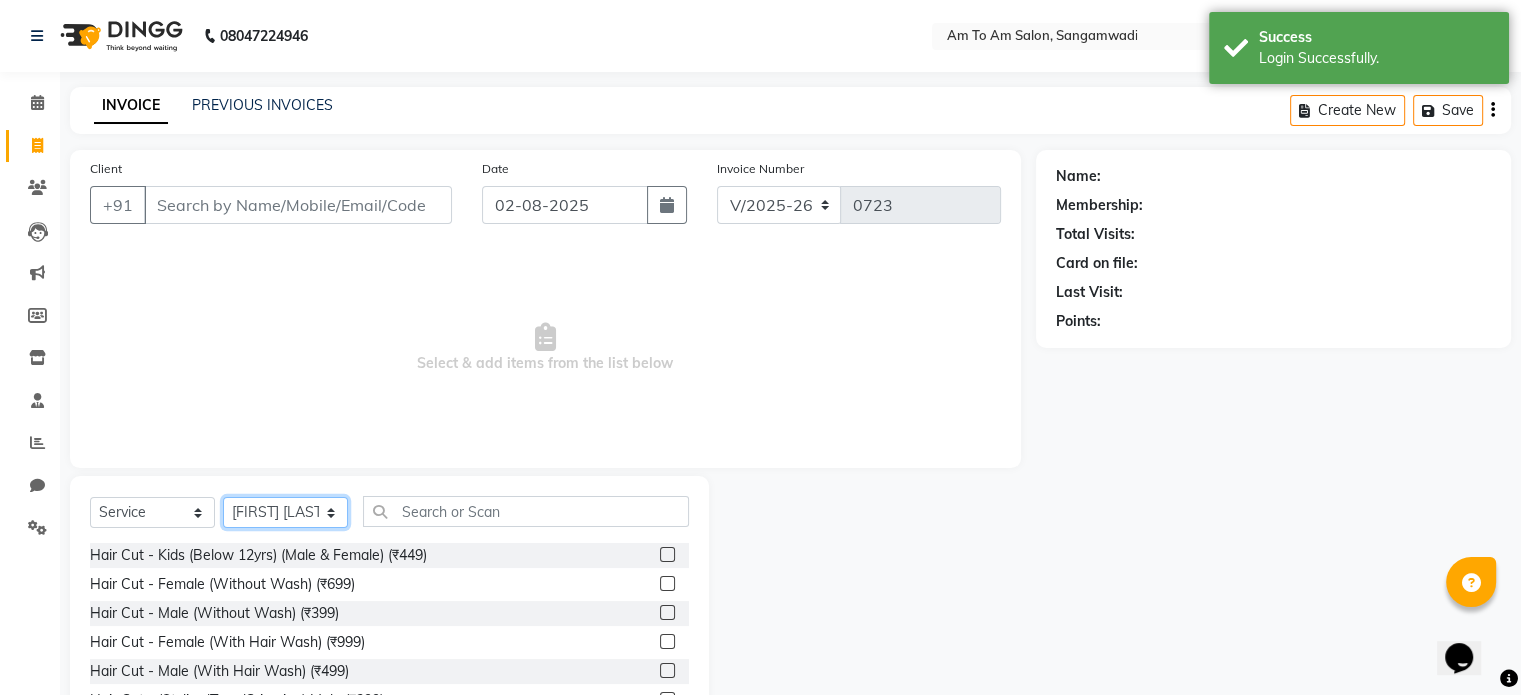 select on "51669" 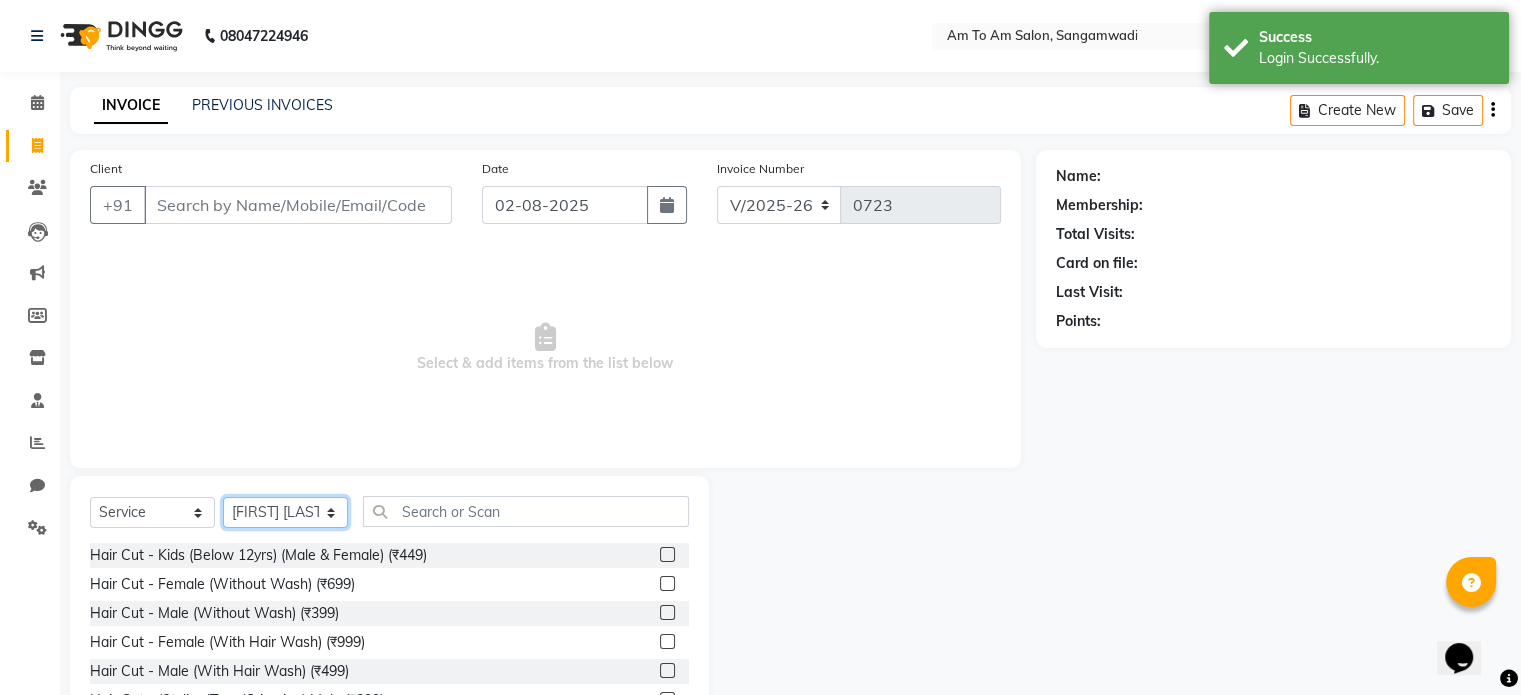 click on "Select Stylist Akash Parmar  Ashwini I John Lokhande Mahi Shaikh Nikhil  Poonam Mam Ravina Soni  Rohit Rukmini  Rushikesh Sakshi Shelar  Sonali Taufik Shaikh" 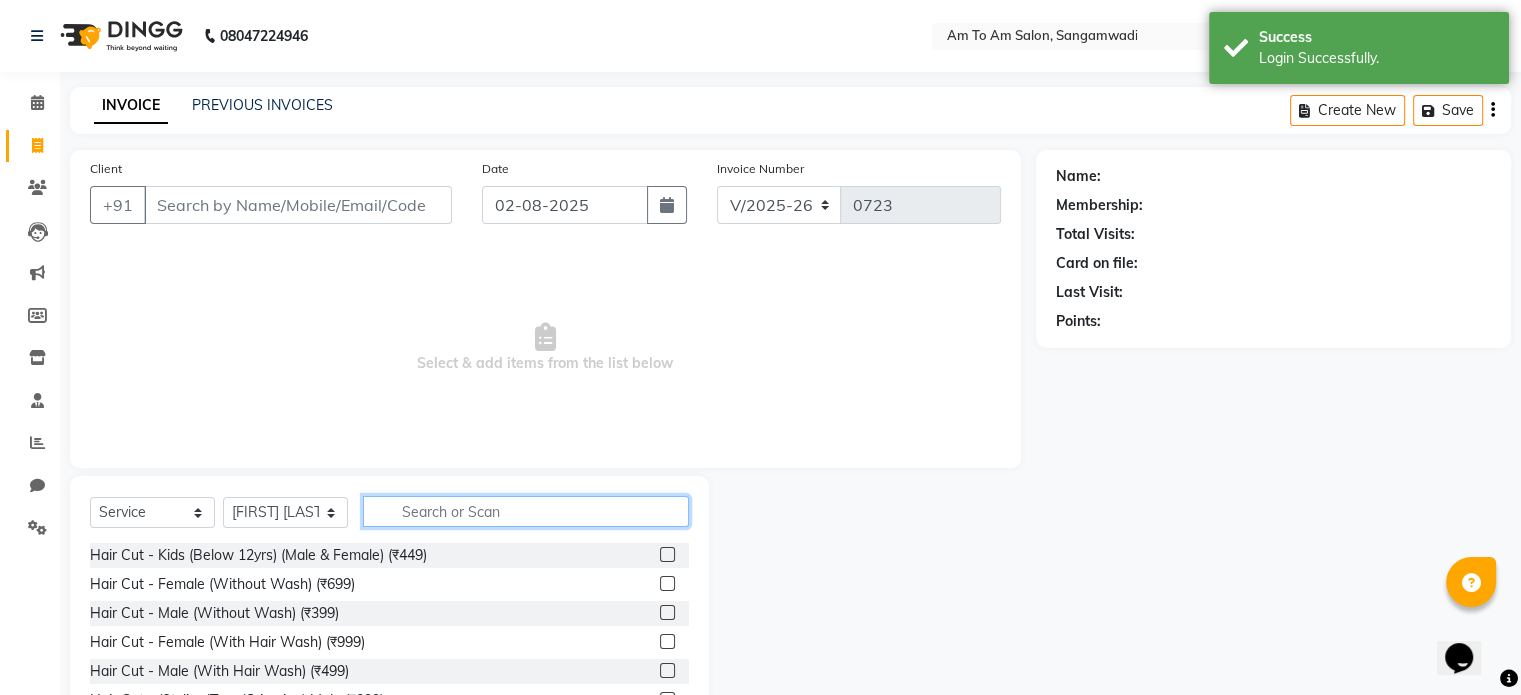 click 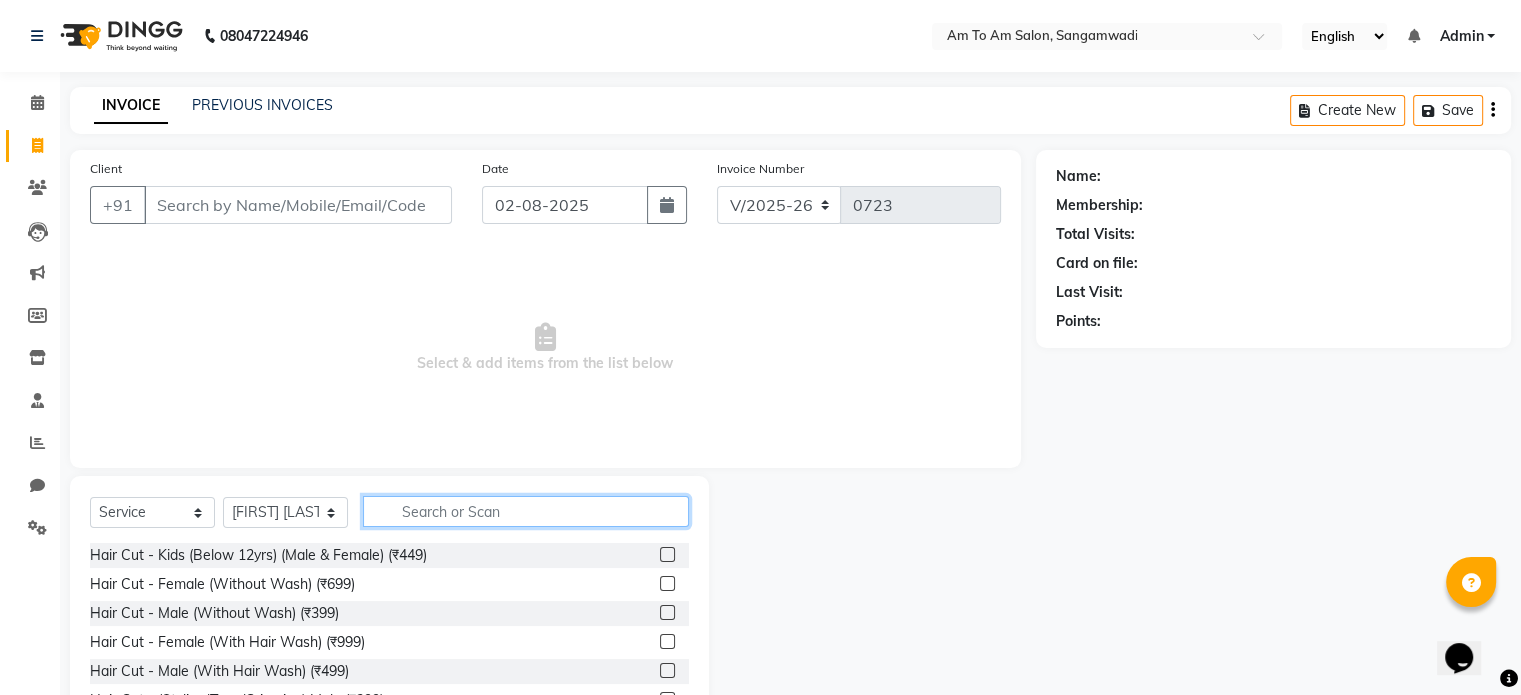 type on "1" 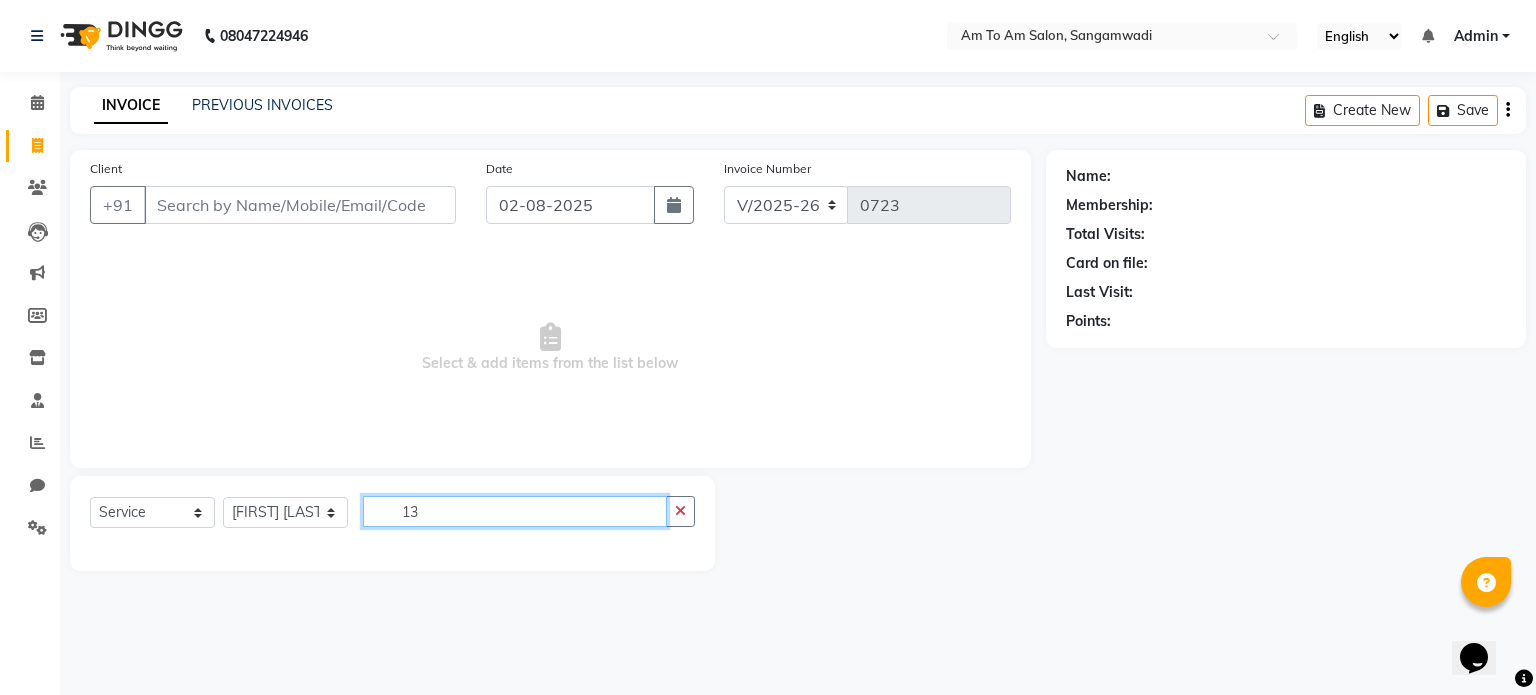 type on "1" 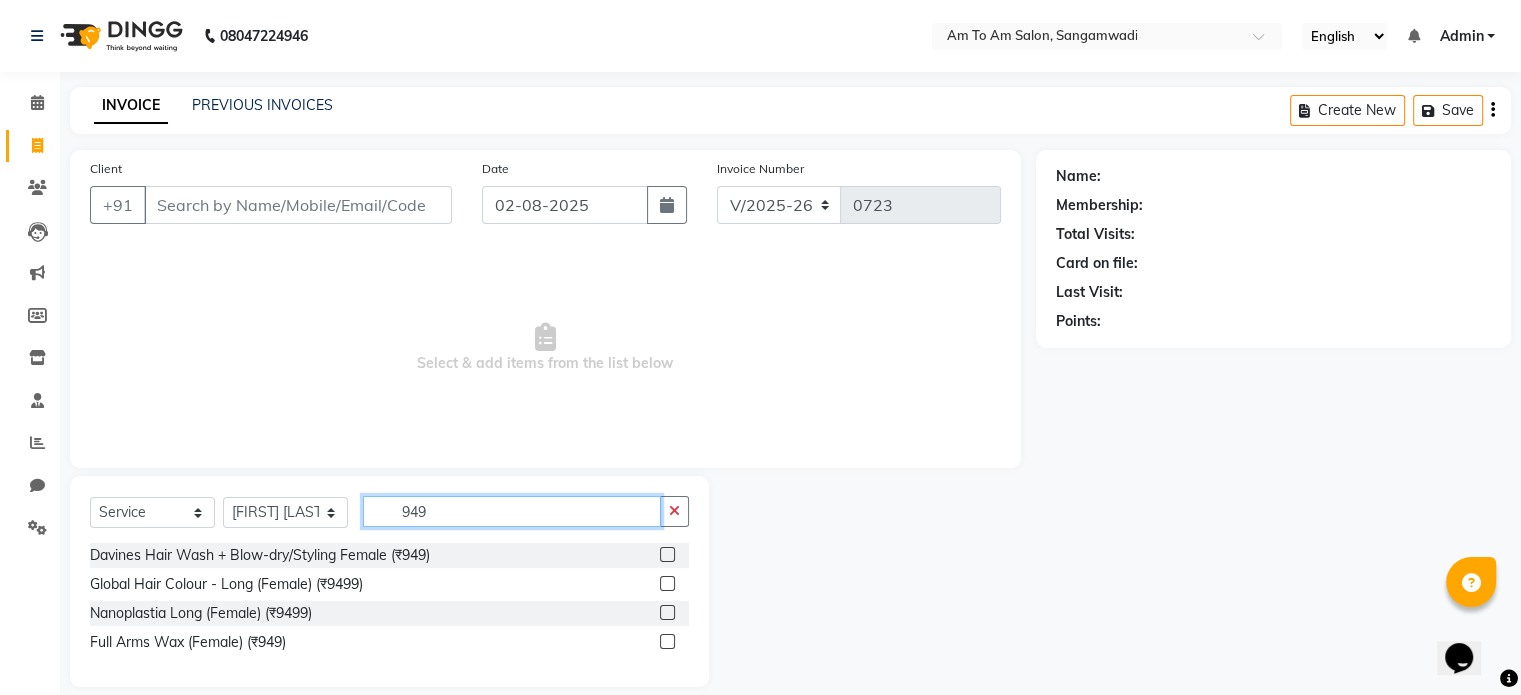 type on "949" 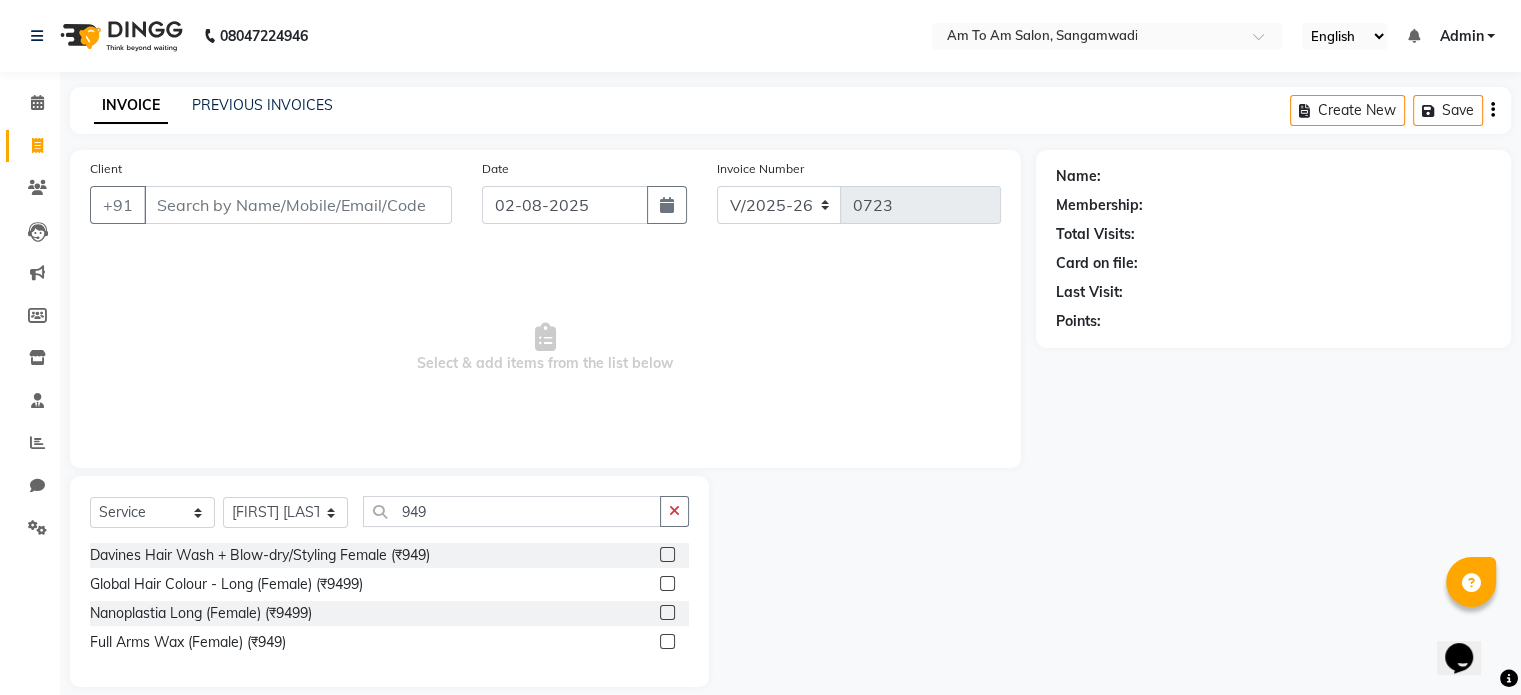click 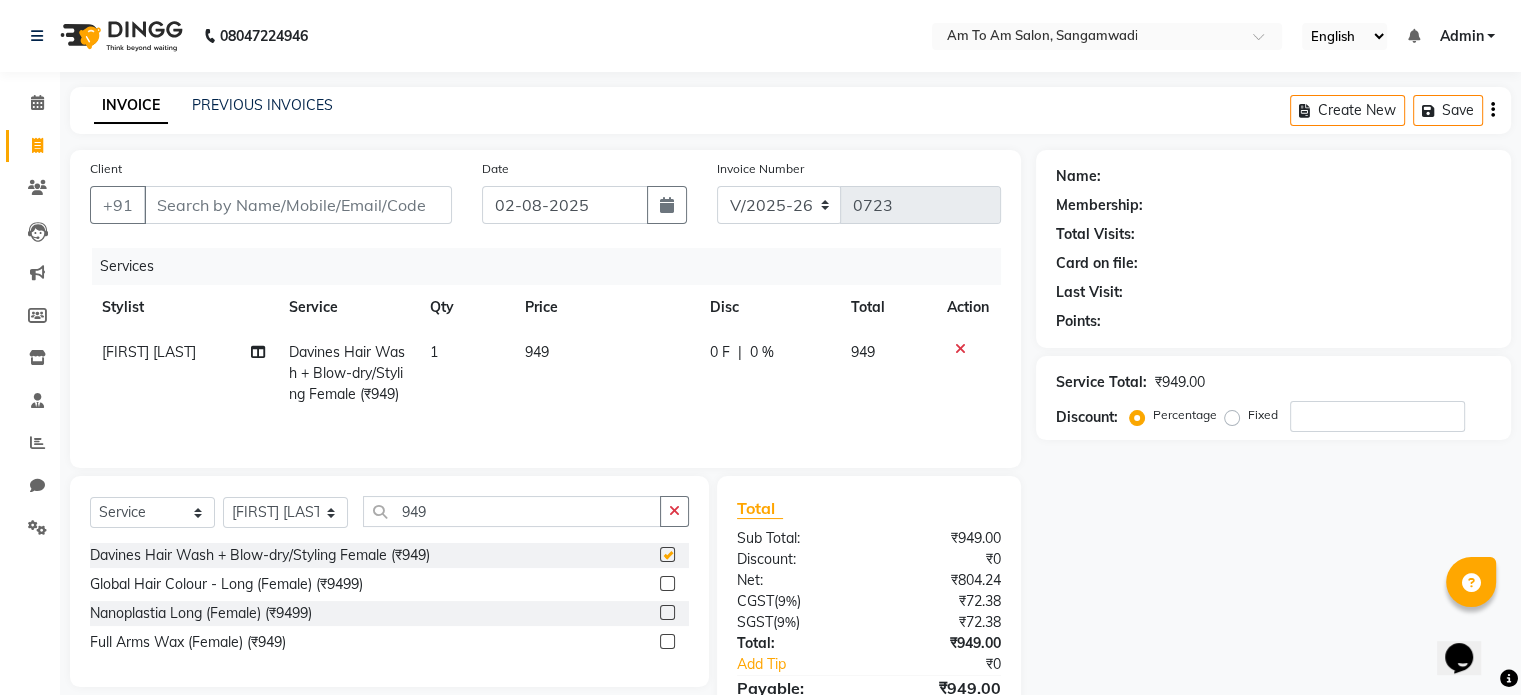 checkbox on "false" 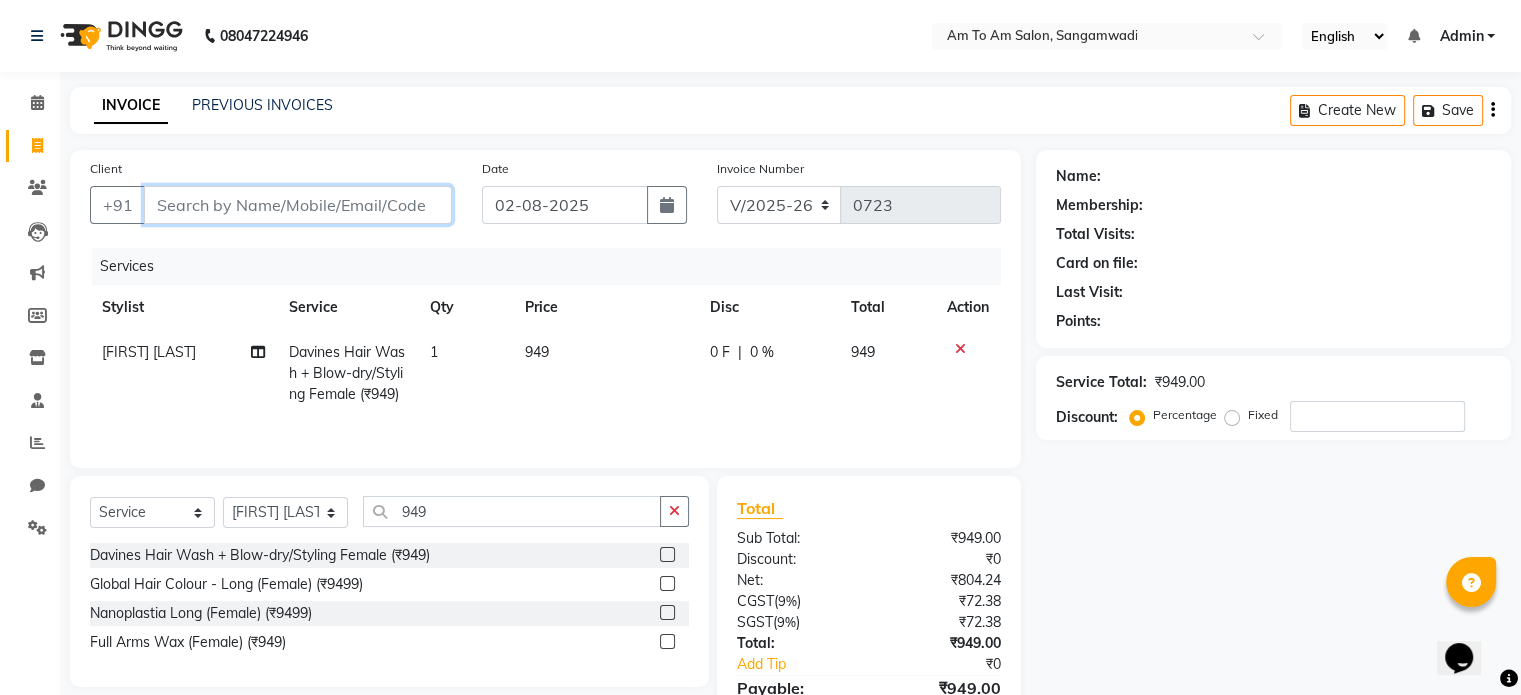 click on "Client" at bounding box center [298, 205] 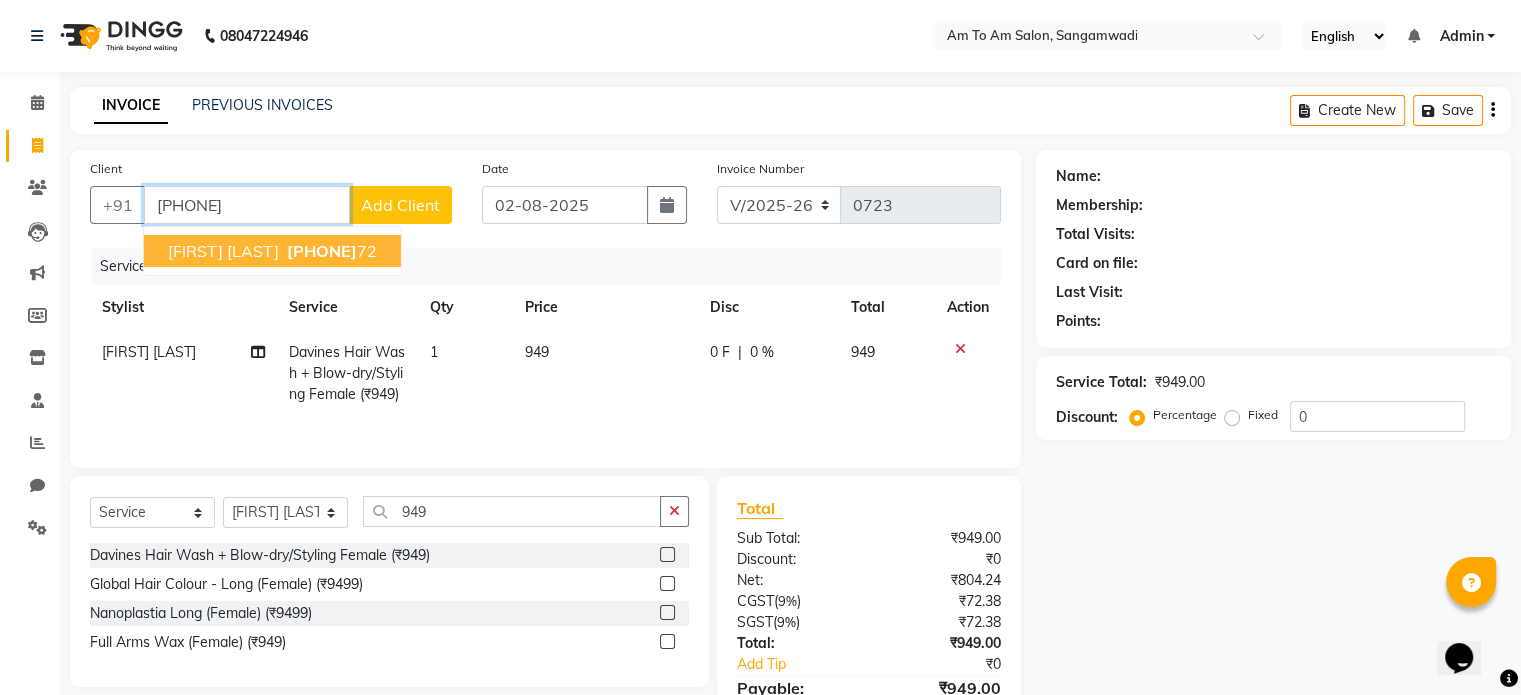 click on "[PHONE]" at bounding box center (322, 251) 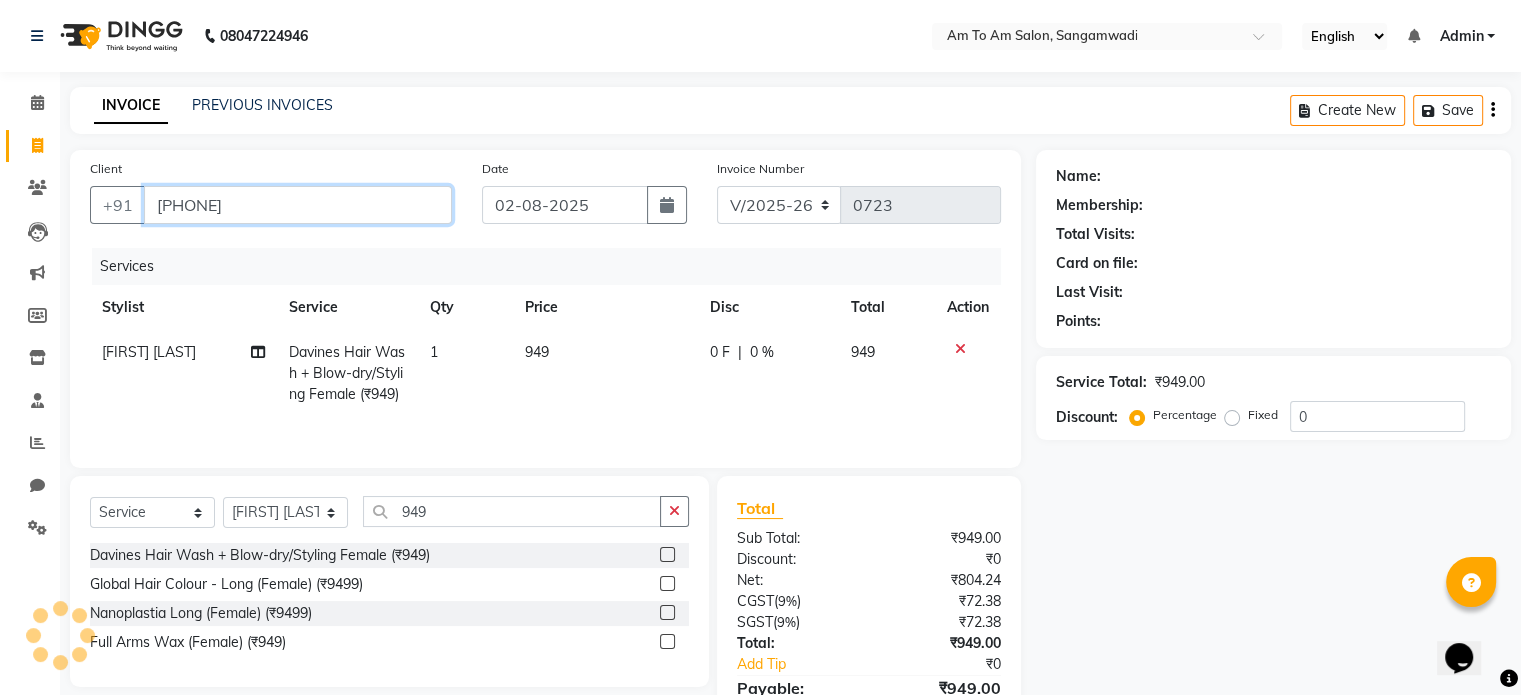type on "[PHONE]" 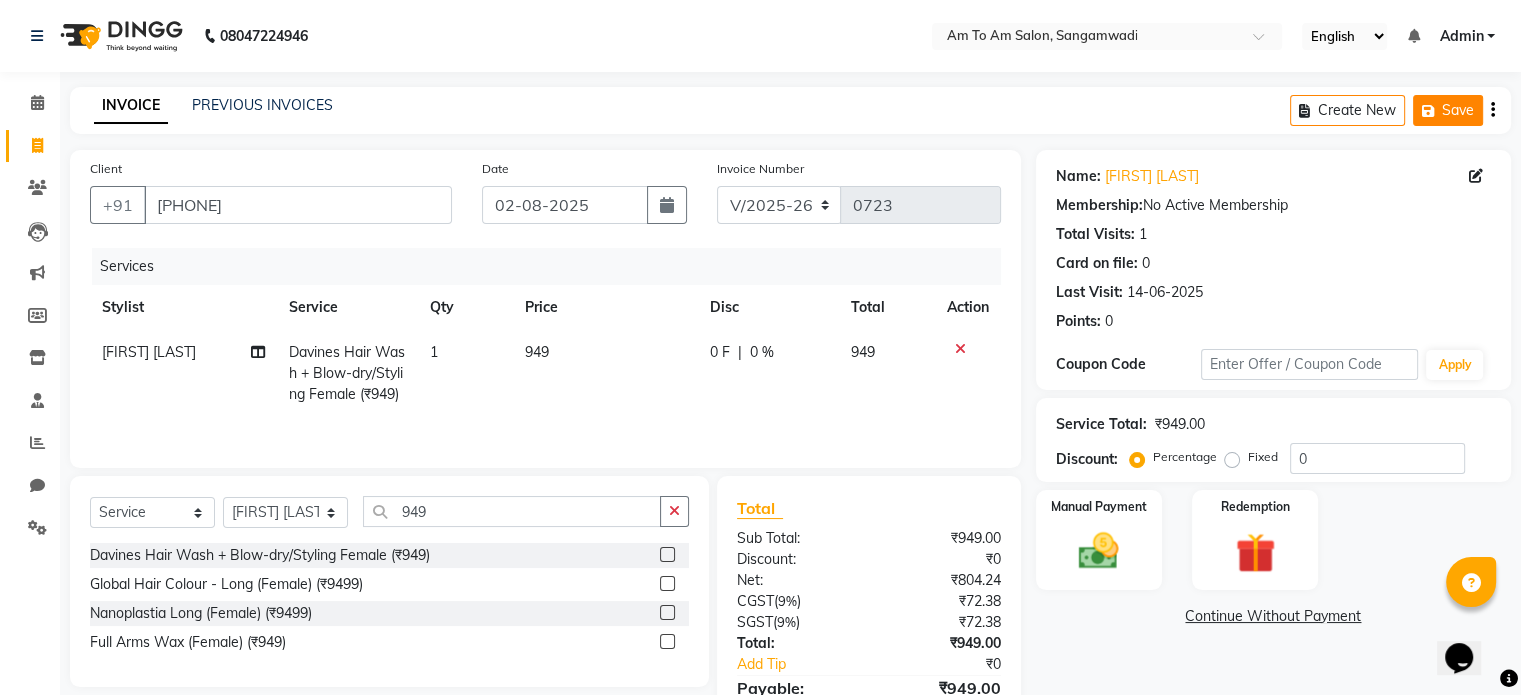 click on "Save" 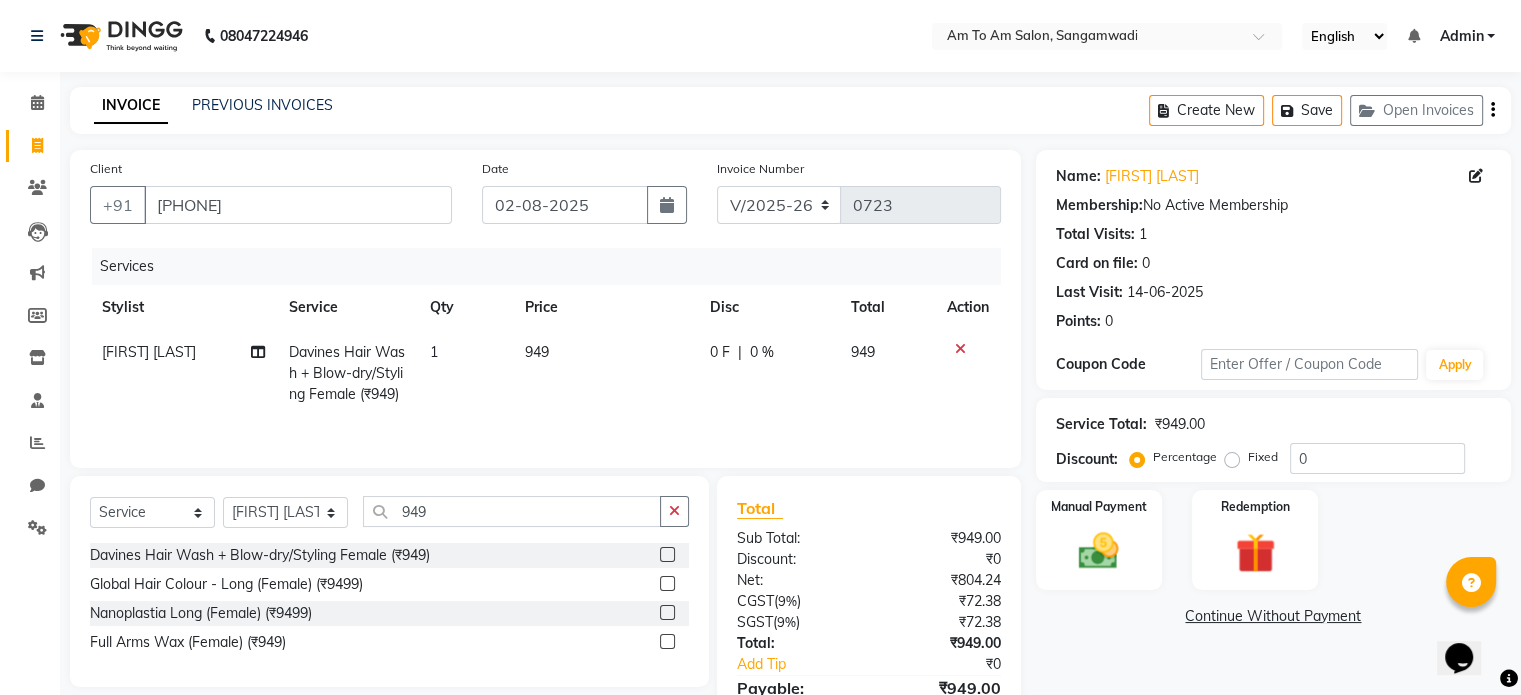 click on "949" 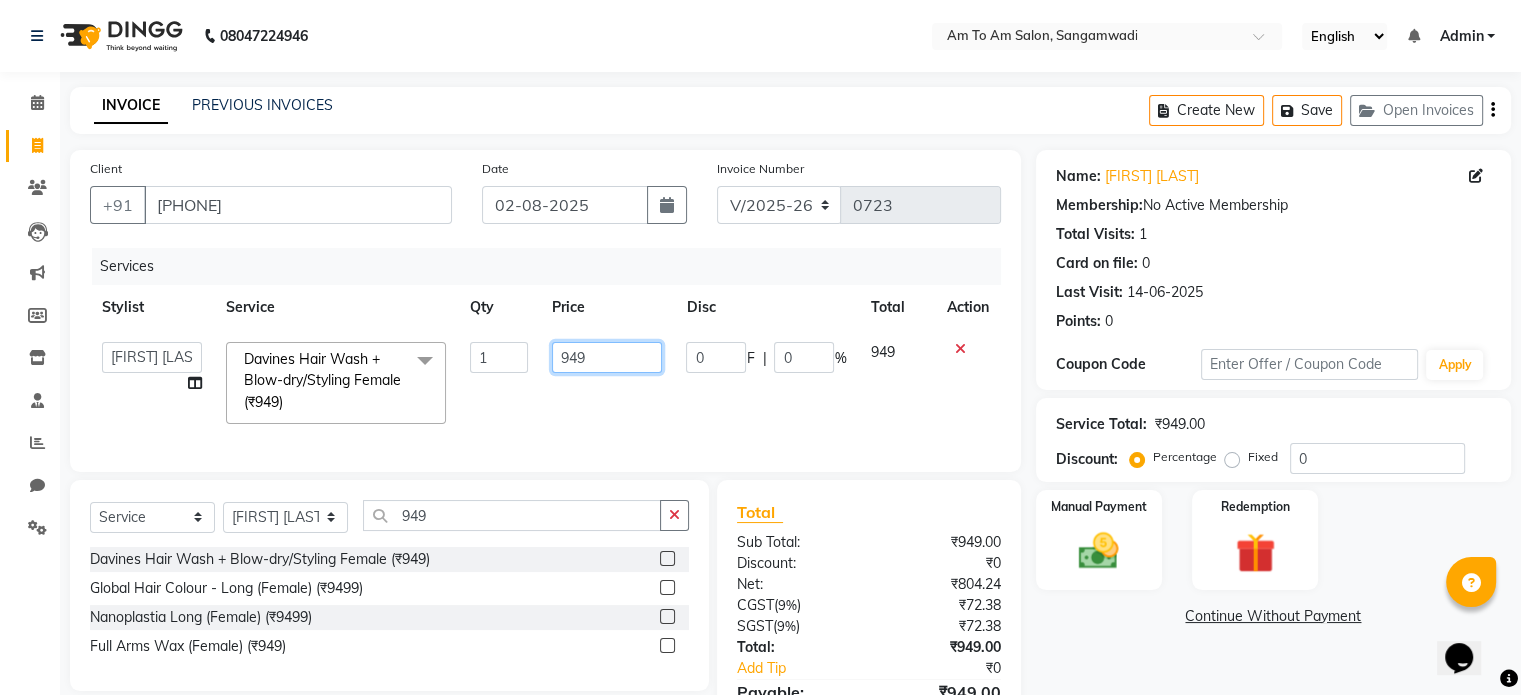 click on "949" 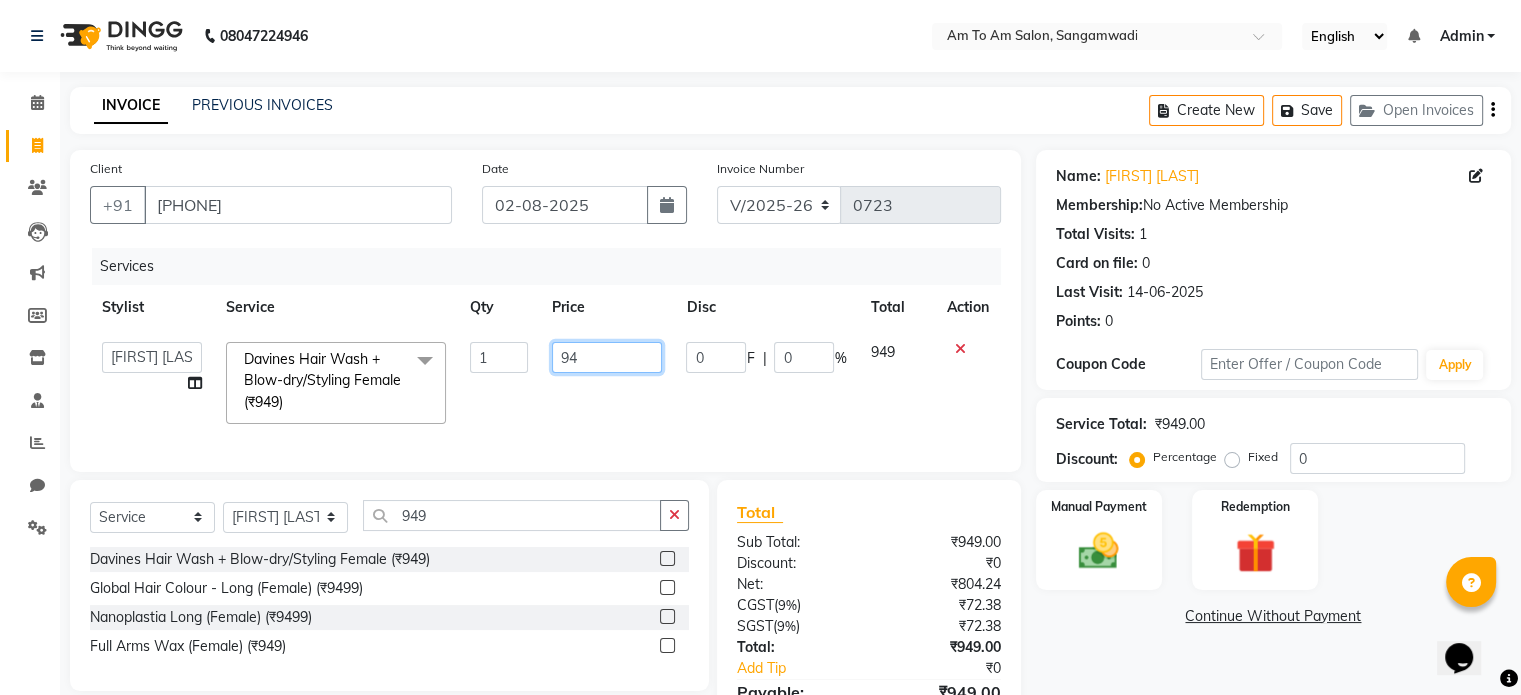 type on "9" 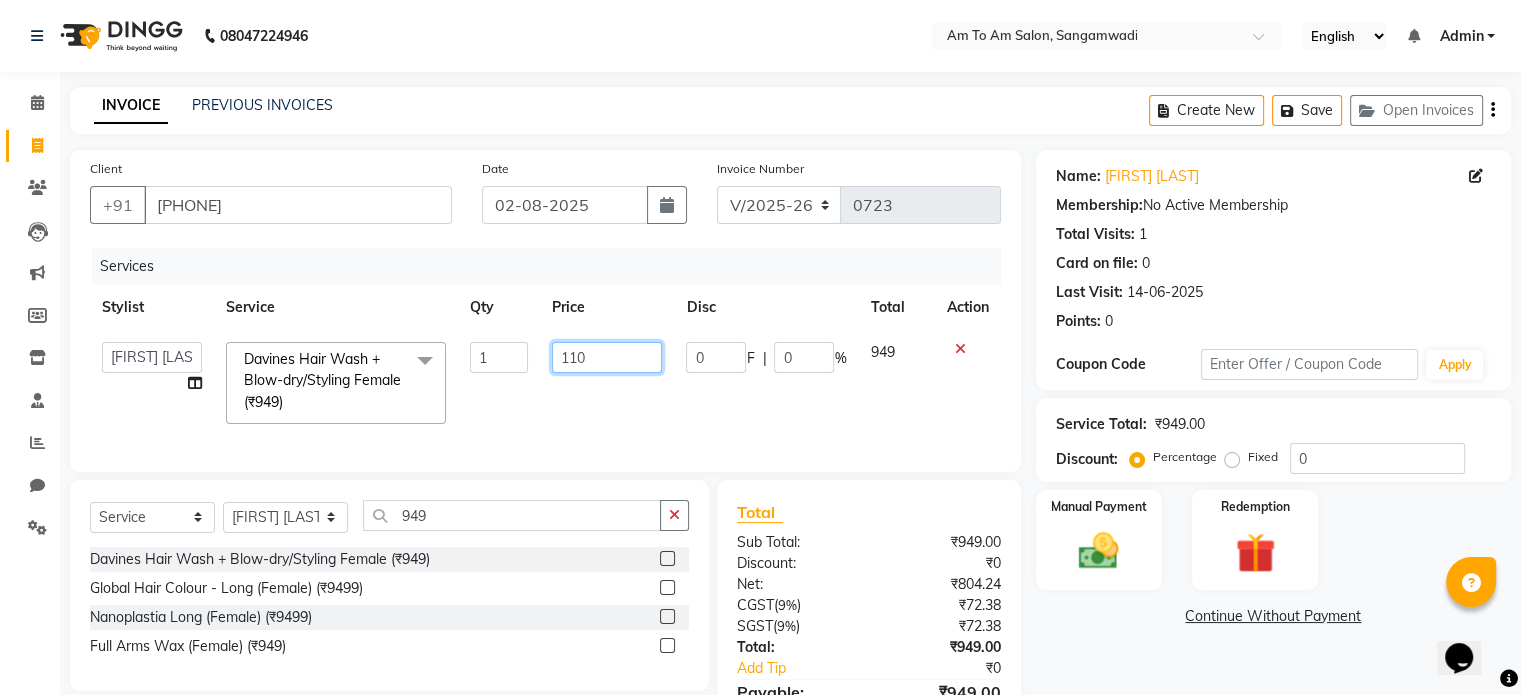 type on "1100" 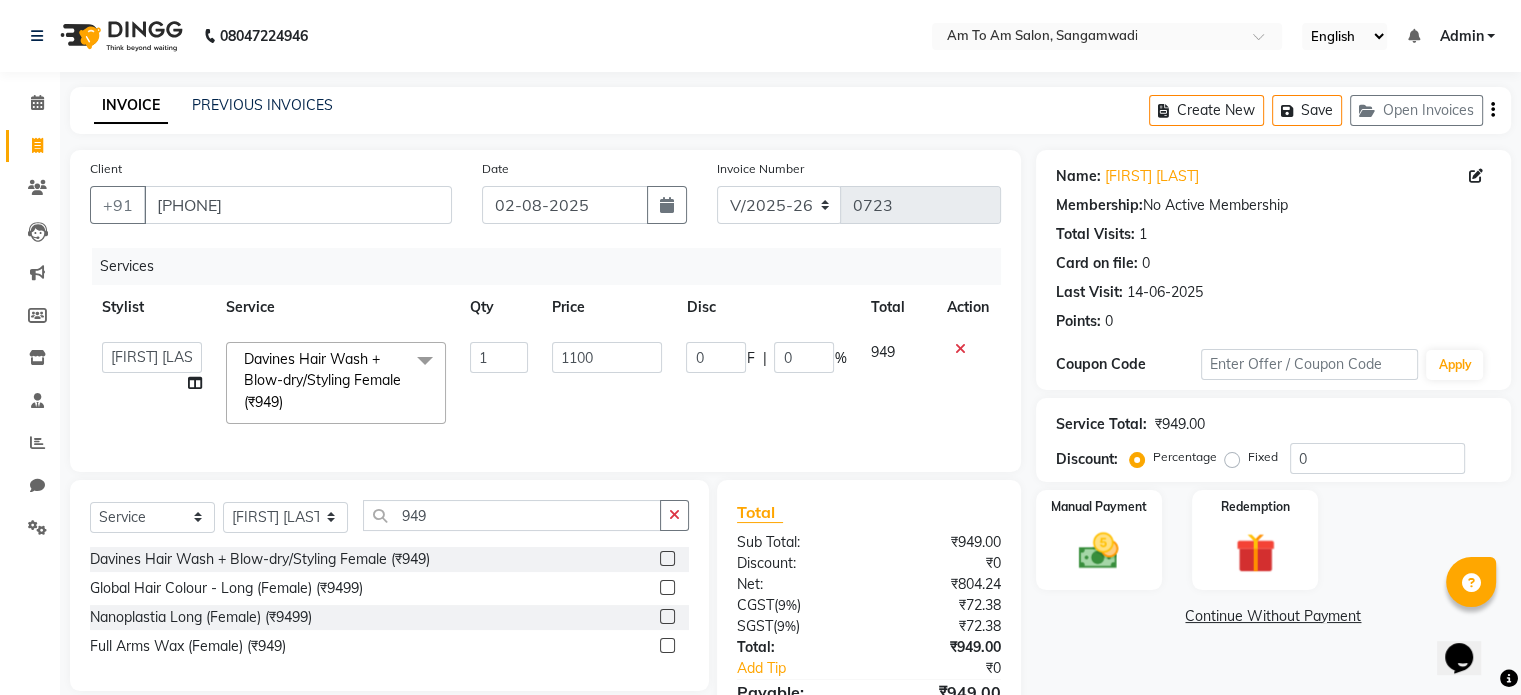 click on "Services Stylist Service Qty Price Disc Total Action  [FIRST] [LAST]    [FIRST] [LAST]   [FIRST] [LAST]   [FIRST] [LAST]   [FIRST]    [FIRST] [LAST]   [FIRST] [LAST]    [FIRST]   [FIRST]    [FIRST]   [FIRST] [LAST]    [FIRST]   [FIRST] [LAST]   [FIRST] [LAST]   [SERVICE] ([CURRENCY][NUMBER])  x [SERVICE] ([CURRENCY][NUMBER]) [SERVICE] ([CURRENCY][NUMBER]) [SERVICE] ([CURRENCY][NUMBER]) [SERVICE] ([CURRENCY][NUMBER]) [SERVICE] ([CURRENCY][NUMBER]) [SERVICE] - [SERVICE] ([CURRENCY][NUMBER]) [SERVICE] - [SERVICE] ([CURRENCY][NUMBER]) [SERVICE] ([CURRENCY][NUMBER]) [SERVICE] ([CURRENCY][NUMBER]) [SERVICE] ([CURRENCY][NUMBER]) [SERVICE] ([CURRENCY][NUMBER]) [SERVICE] ([CURRENCY][NUMBER]) [SERVICE] ([CURRENCY][NUMBER]) [SERVICE] ([CURRENCY][NUMBER]) [SERVICE] ([CURRENCY][NUMBER]) [SERVICE] ([CURRENCY][NUMBER]) [SERVICE] ([CURRENCY][NUMBER]) [SERVICE] ([CURRENCY][NUMBER])" 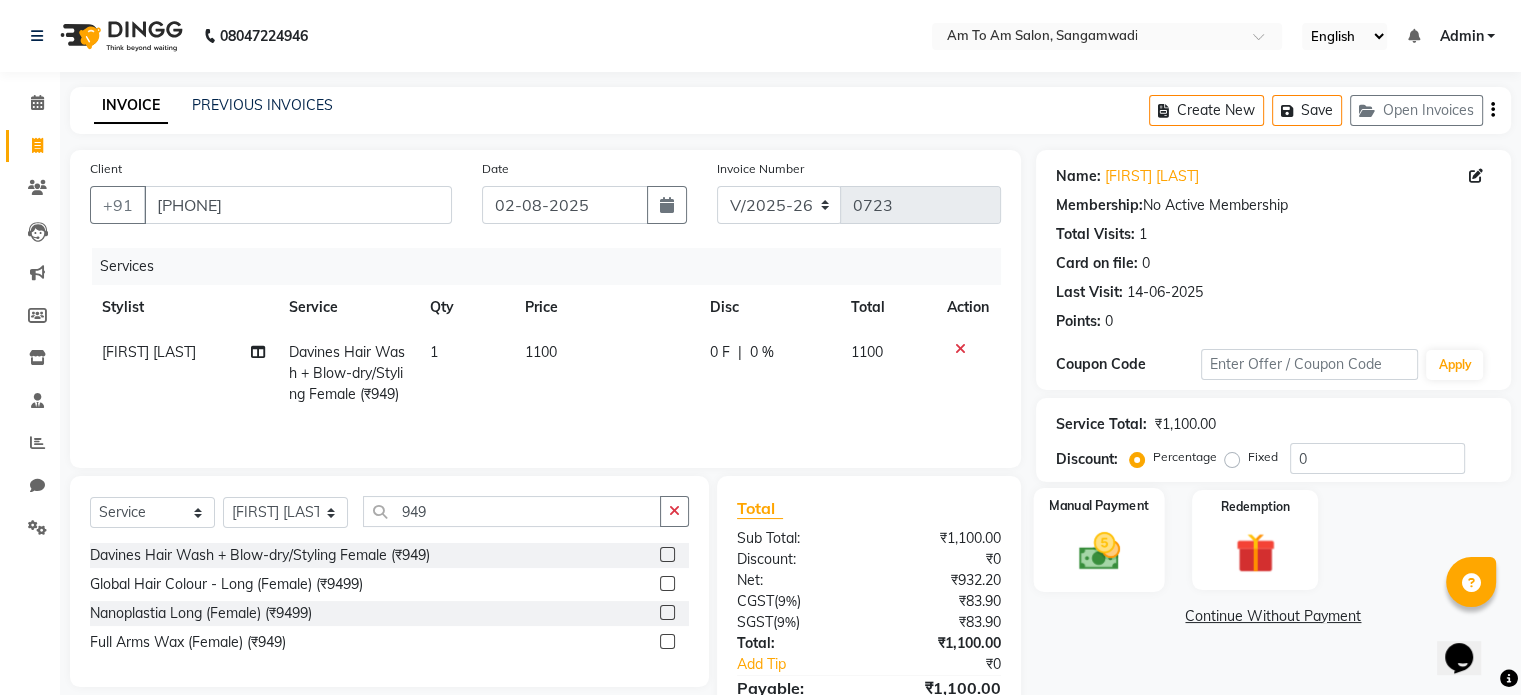 click 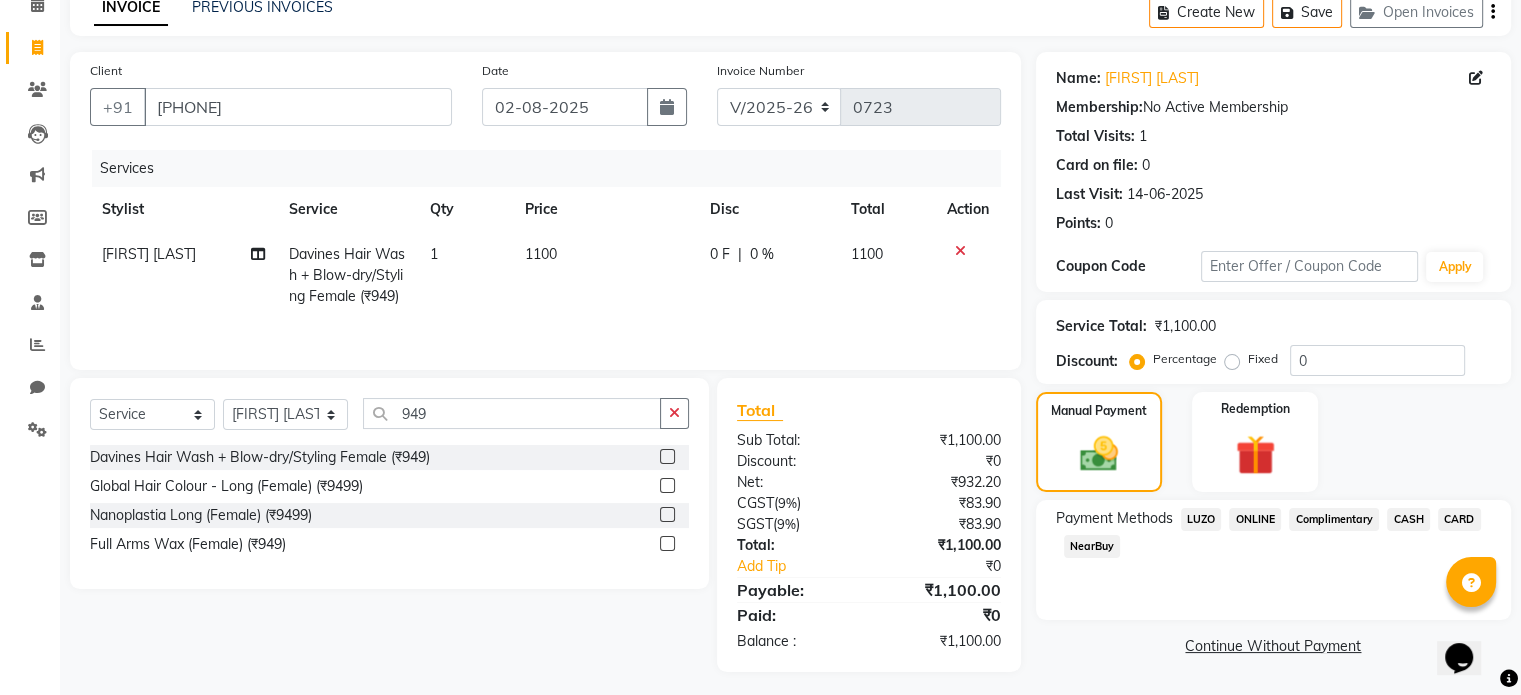scroll, scrollTop: 105, scrollLeft: 0, axis: vertical 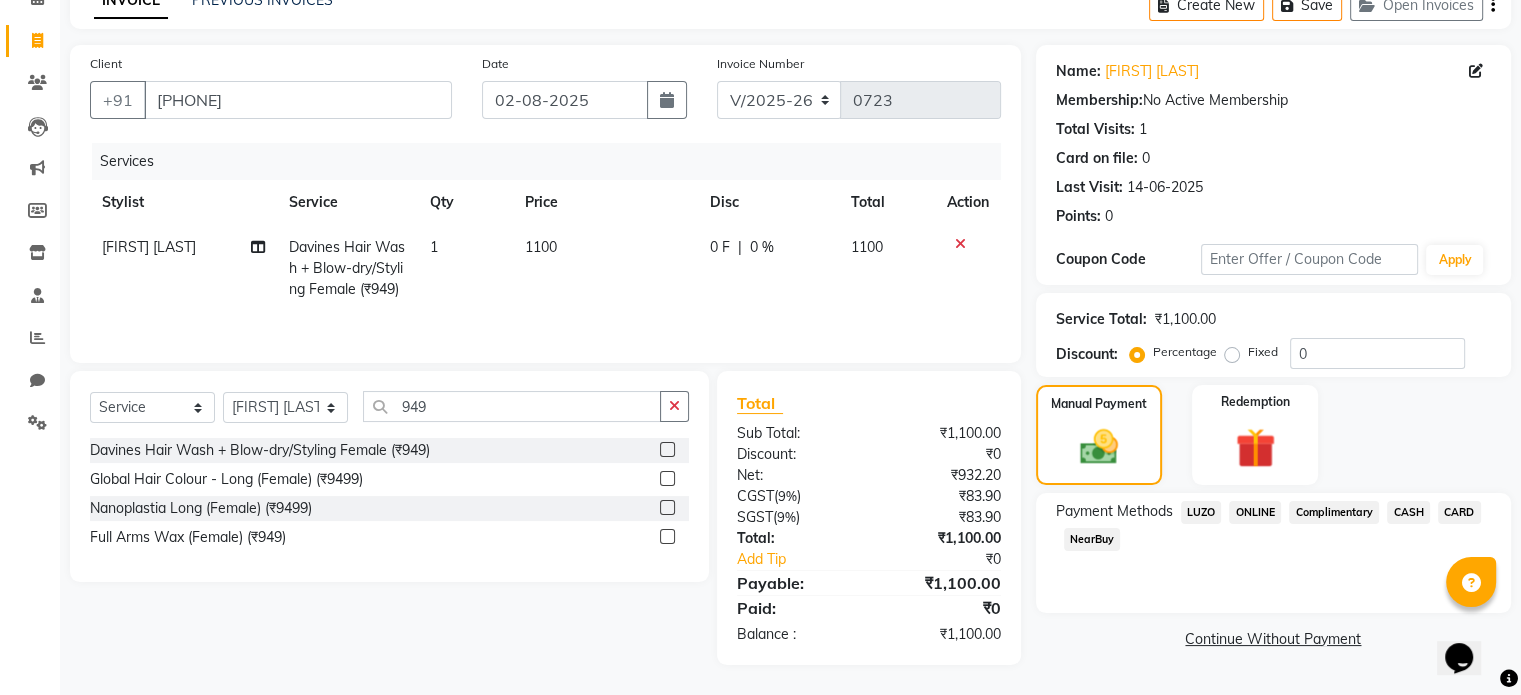 click on "ONLINE" 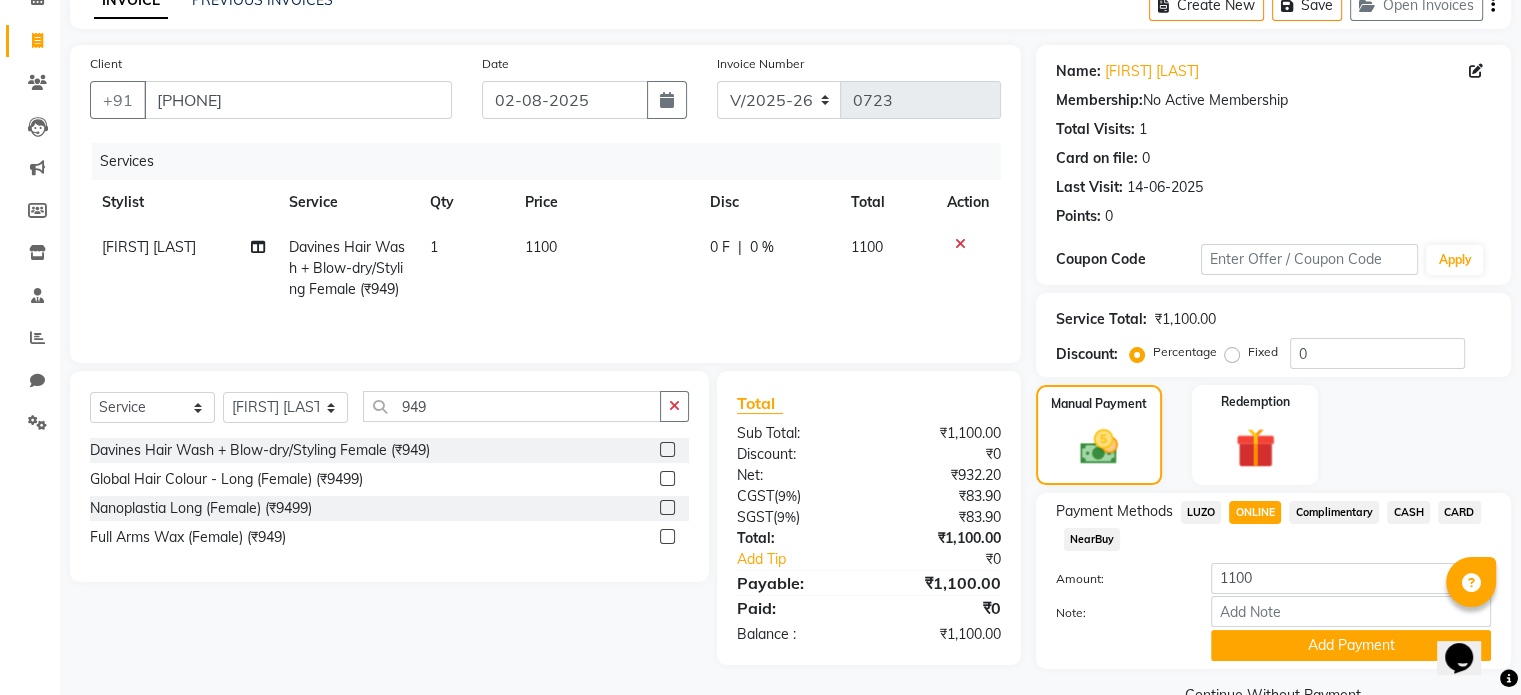 scroll, scrollTop: 152, scrollLeft: 0, axis: vertical 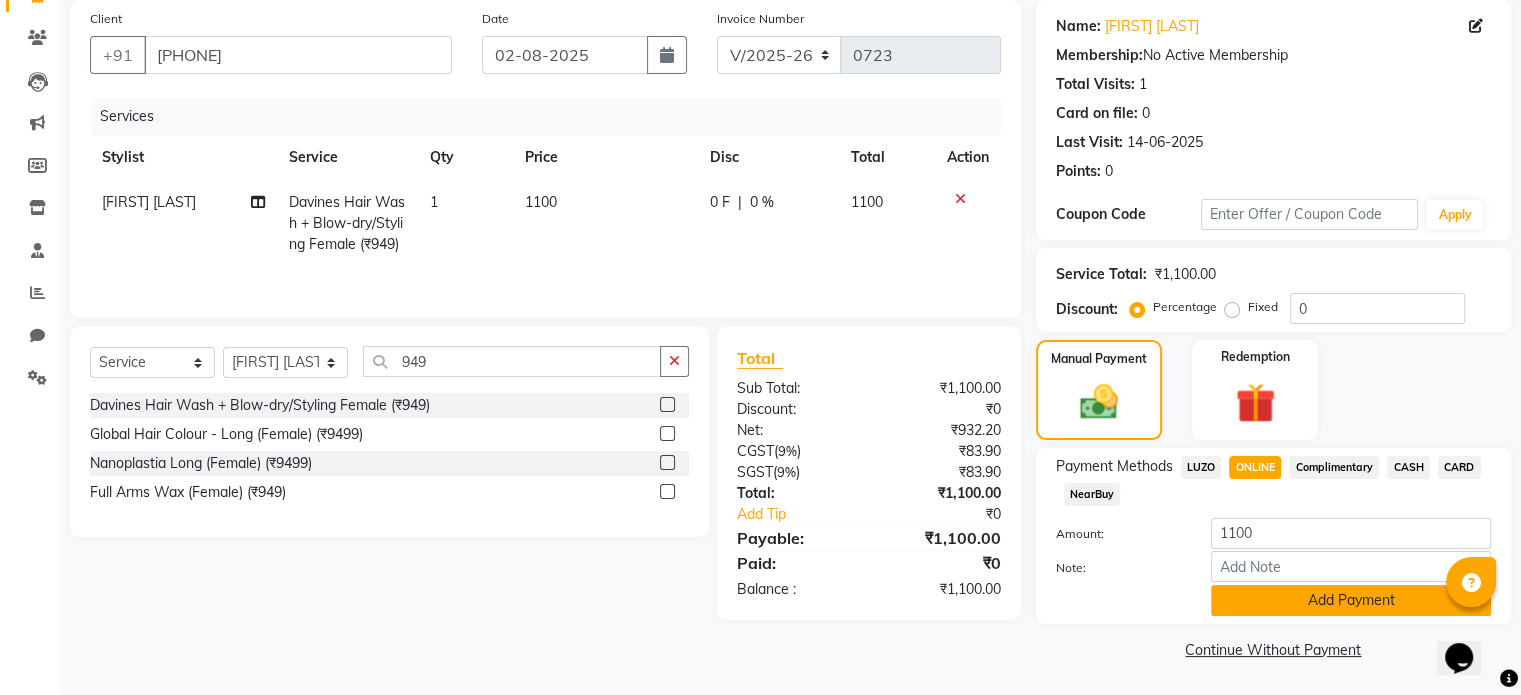 click on "Add Payment" 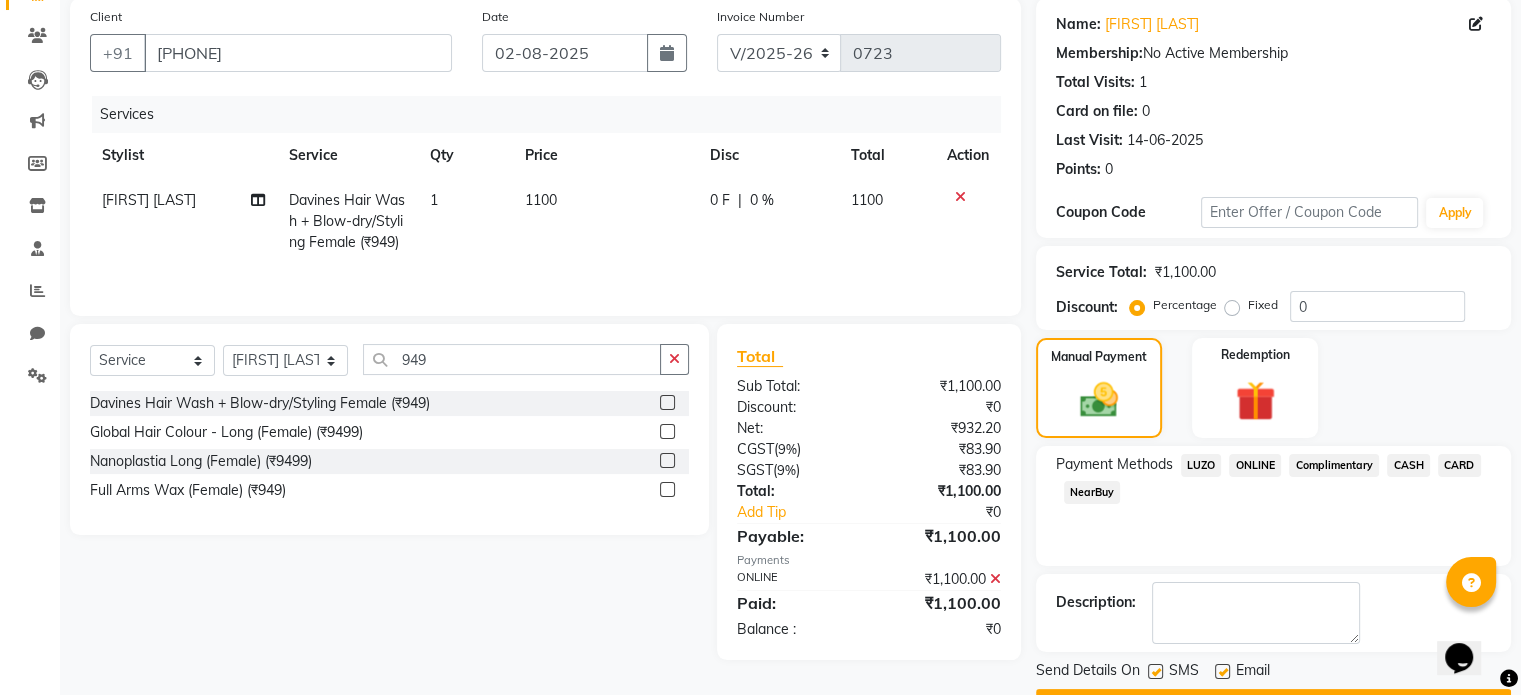 scroll, scrollTop: 205, scrollLeft: 0, axis: vertical 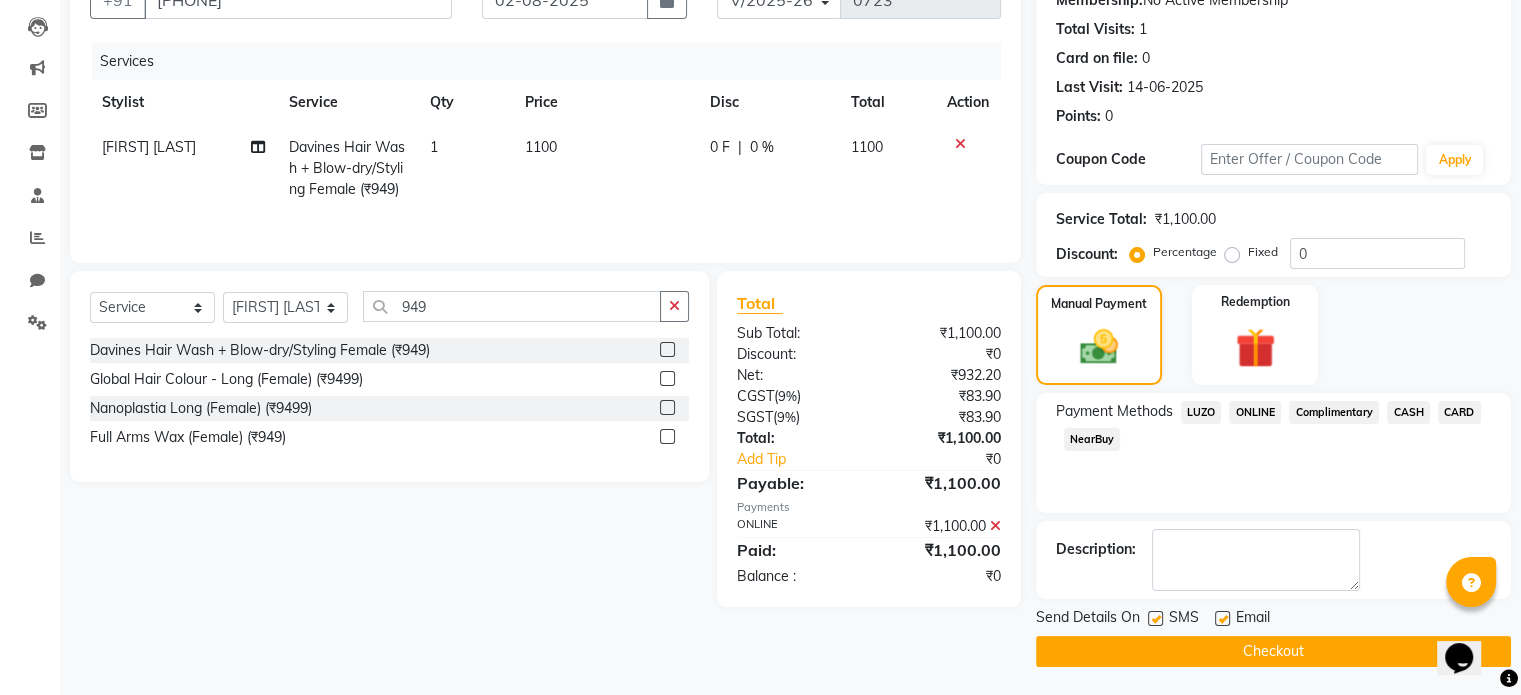 click on "Checkout" 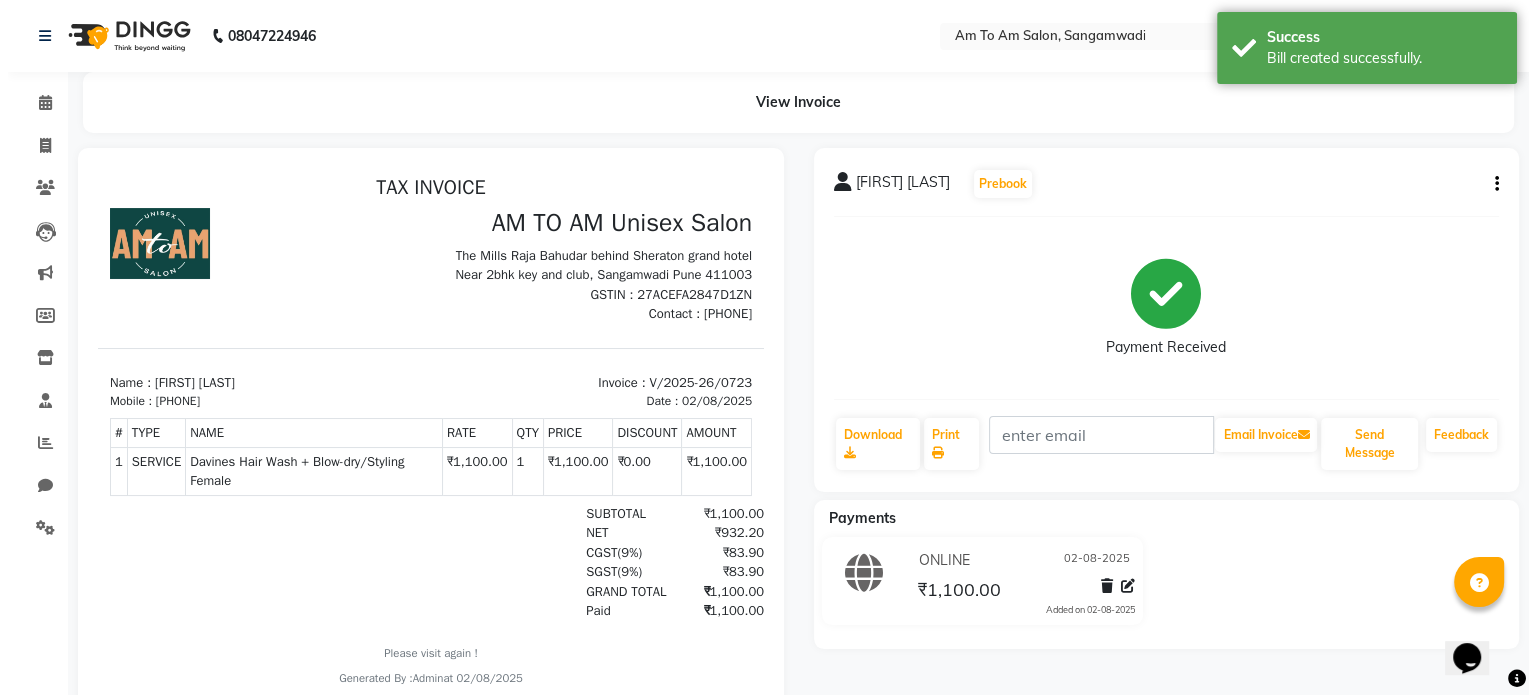 scroll, scrollTop: 0, scrollLeft: 0, axis: both 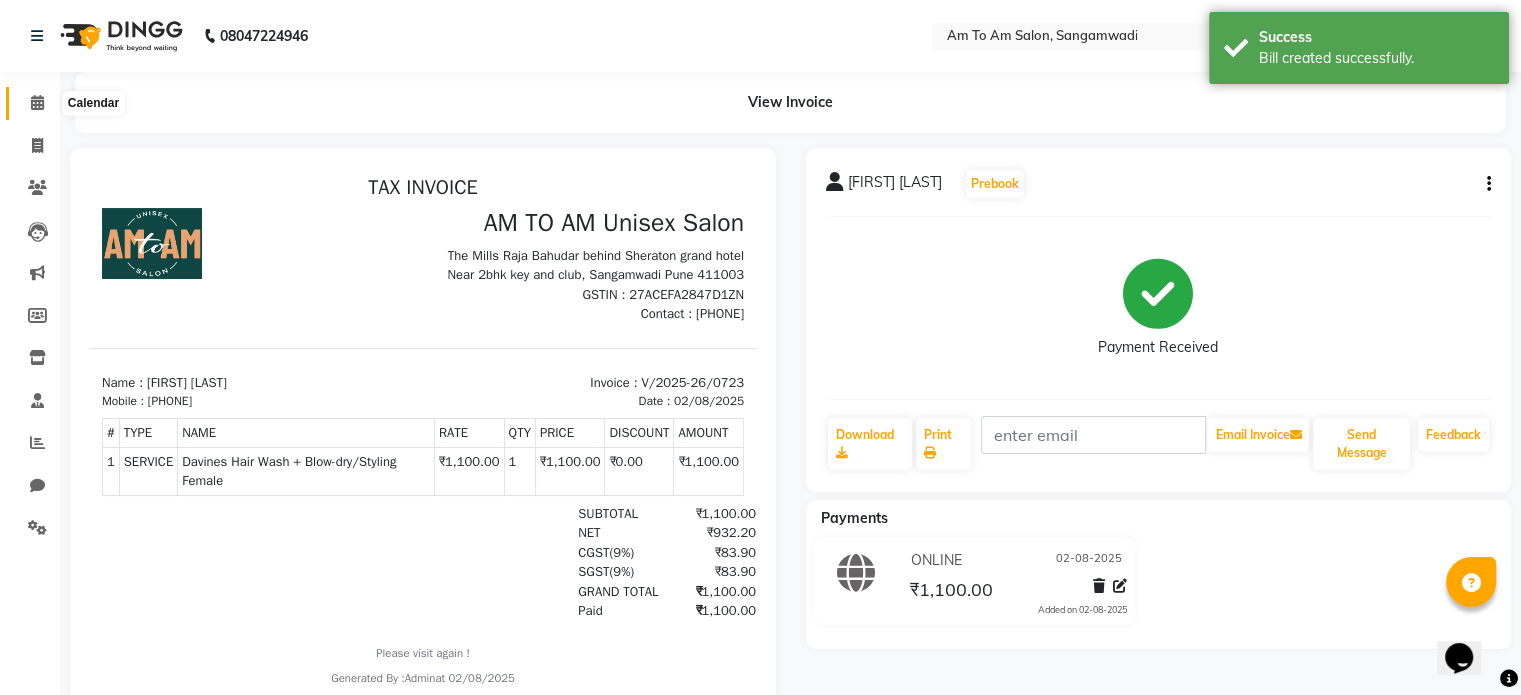 click 